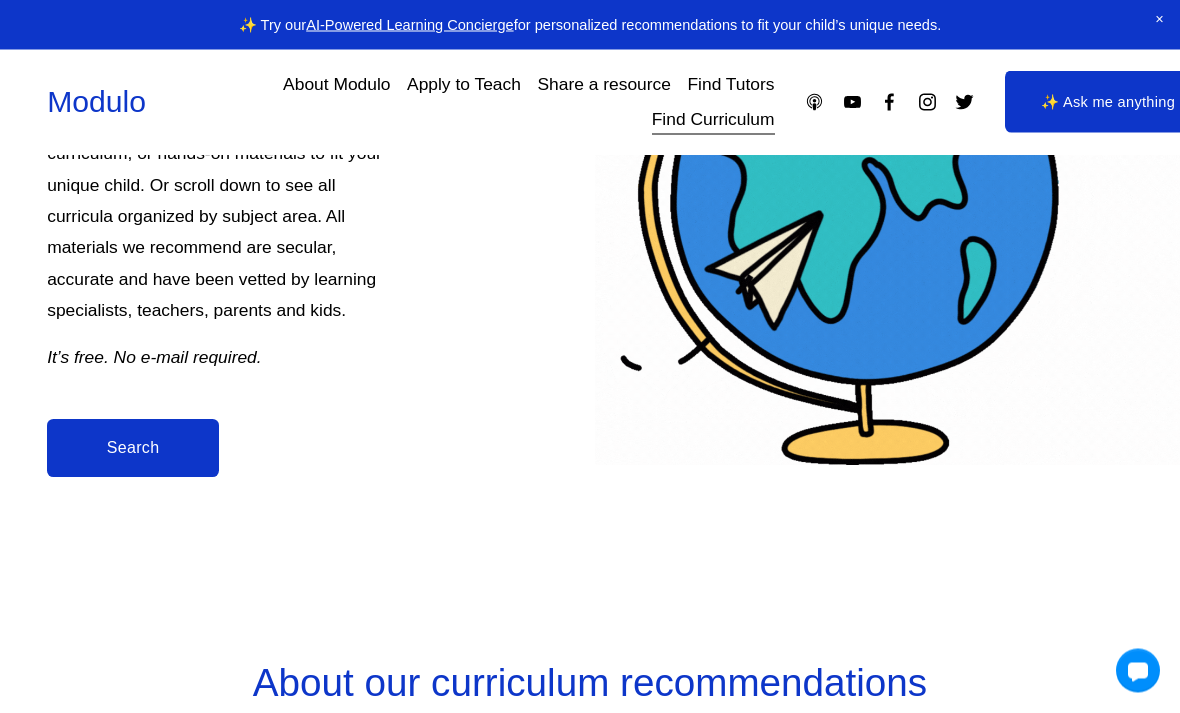 scroll, scrollTop: 419, scrollLeft: 0, axis: vertical 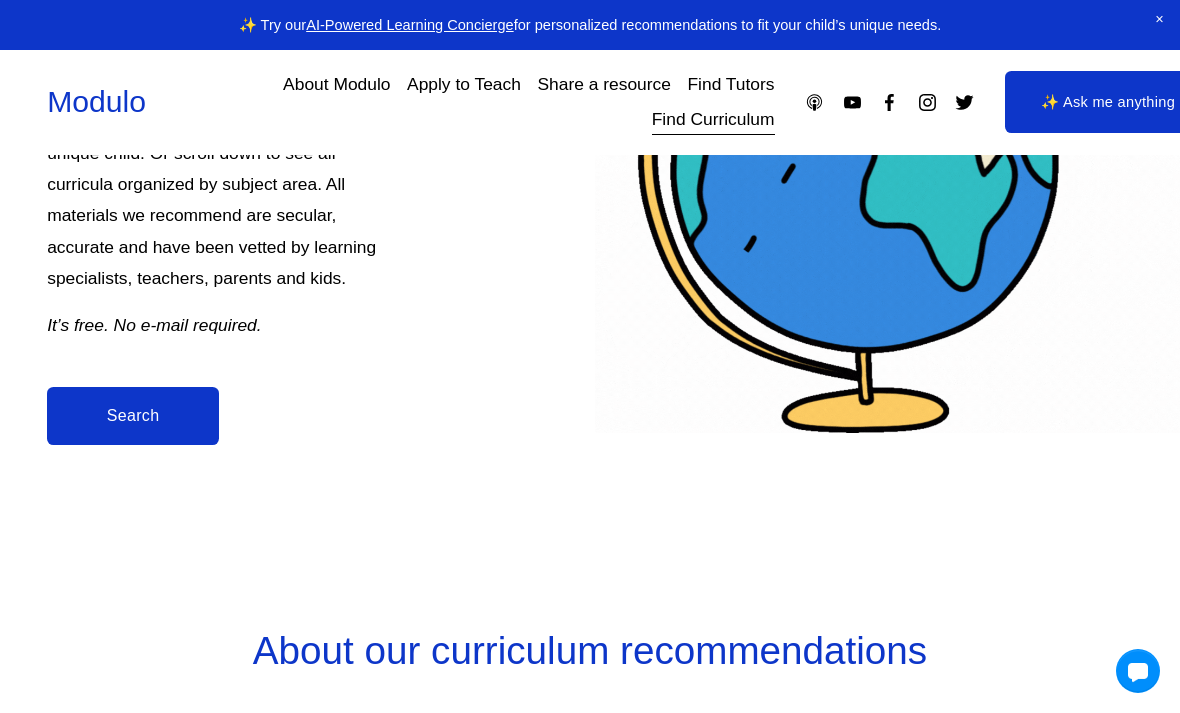 click on "Search" at bounding box center (133, 416) 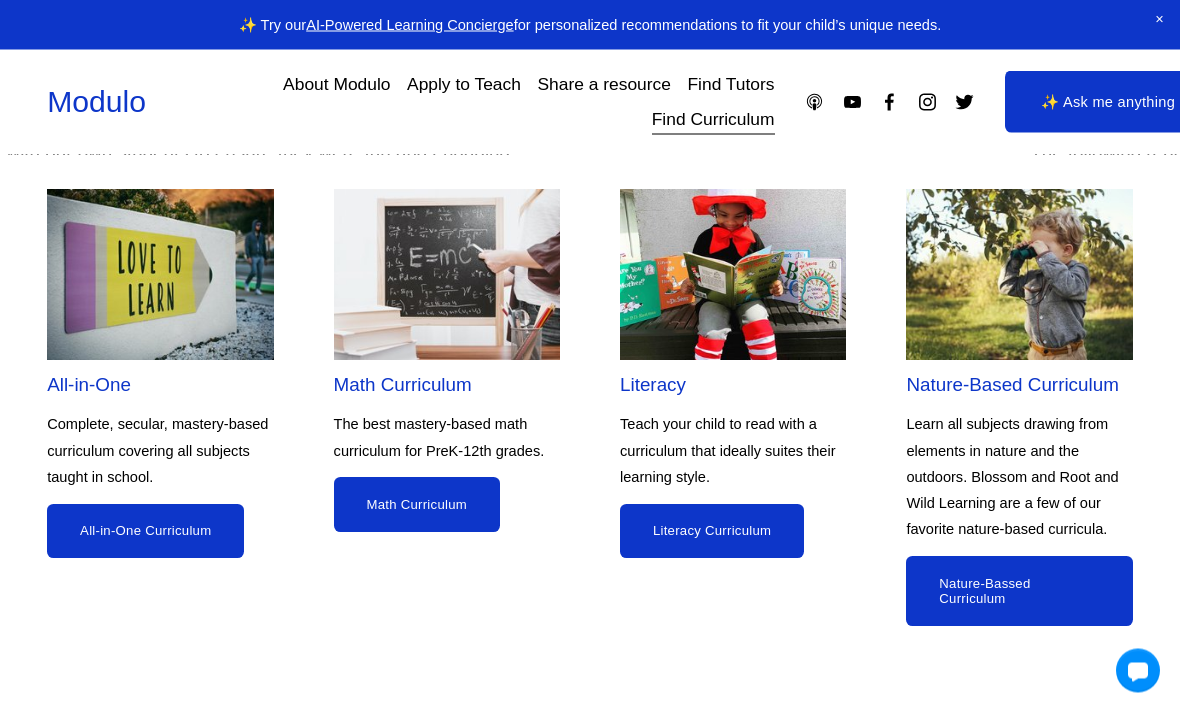 scroll, scrollTop: 1535, scrollLeft: 0, axis: vertical 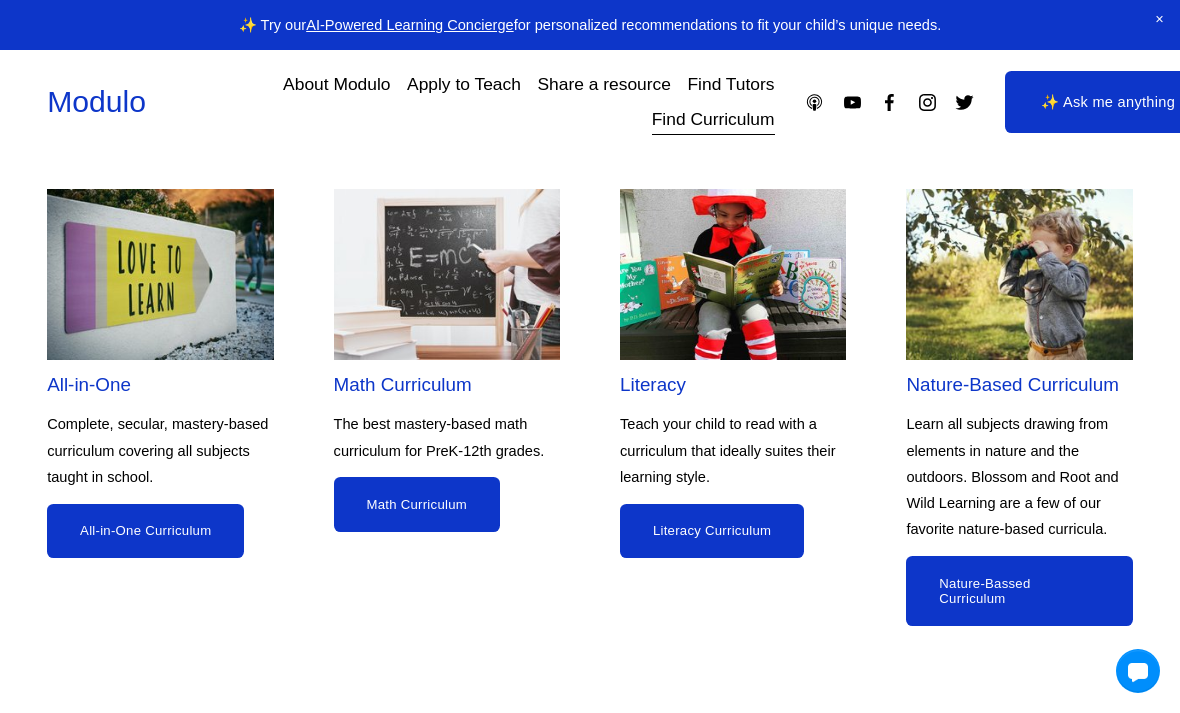 click on "Math Curriculum" 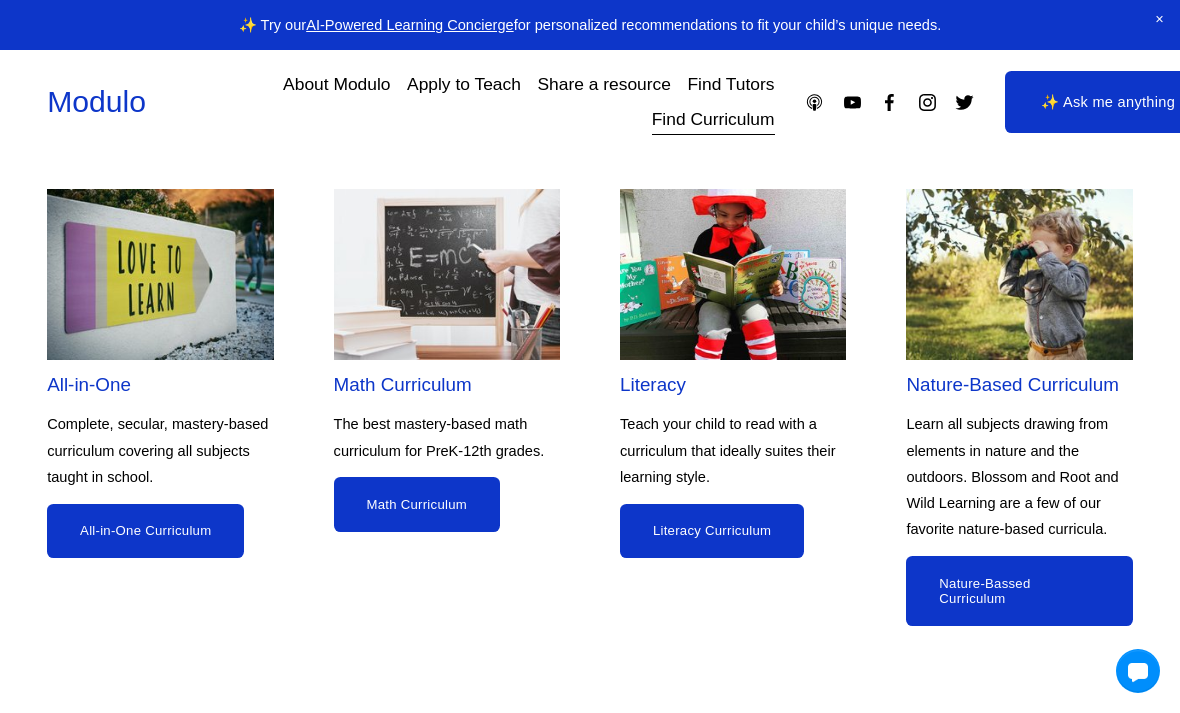 scroll, scrollTop: 1567, scrollLeft: 0, axis: vertical 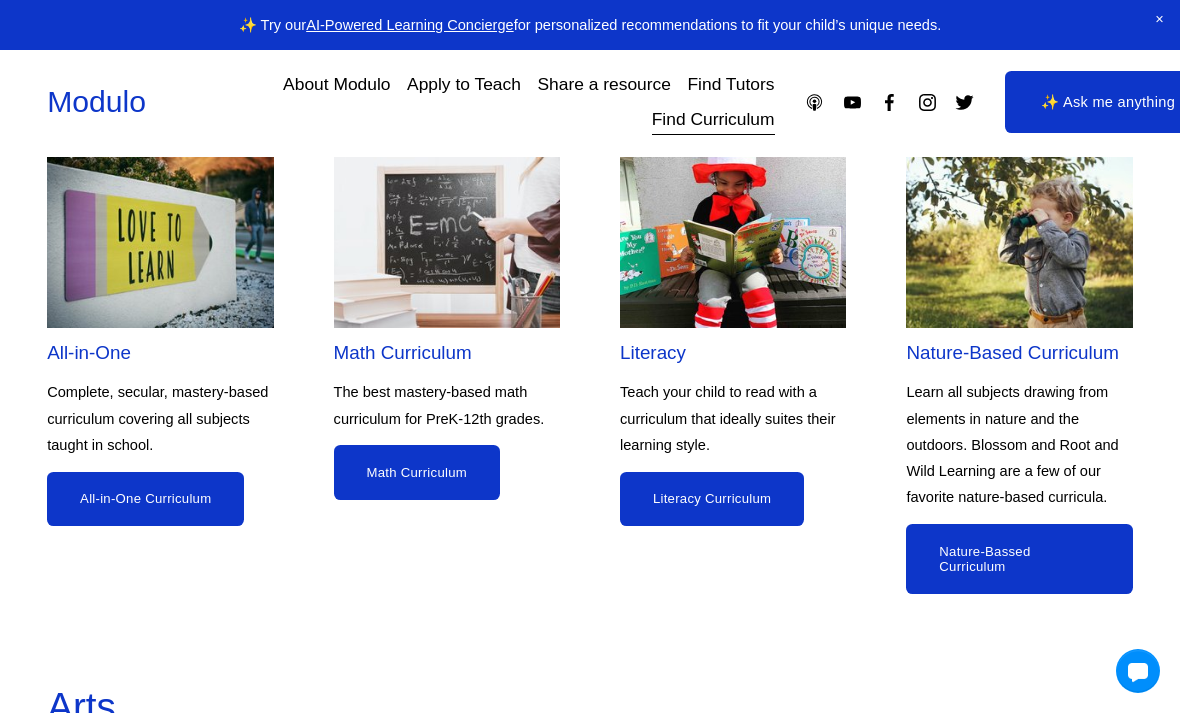 click on "Math Curriculum" 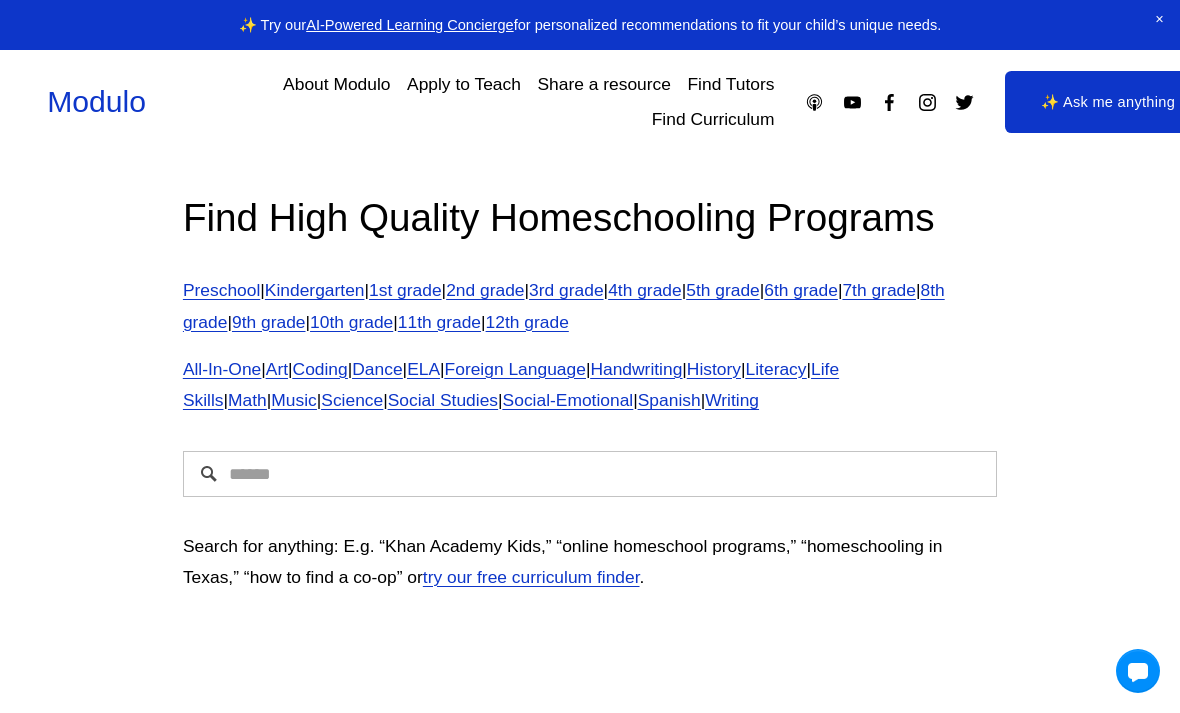 scroll, scrollTop: 0, scrollLeft: 0, axis: both 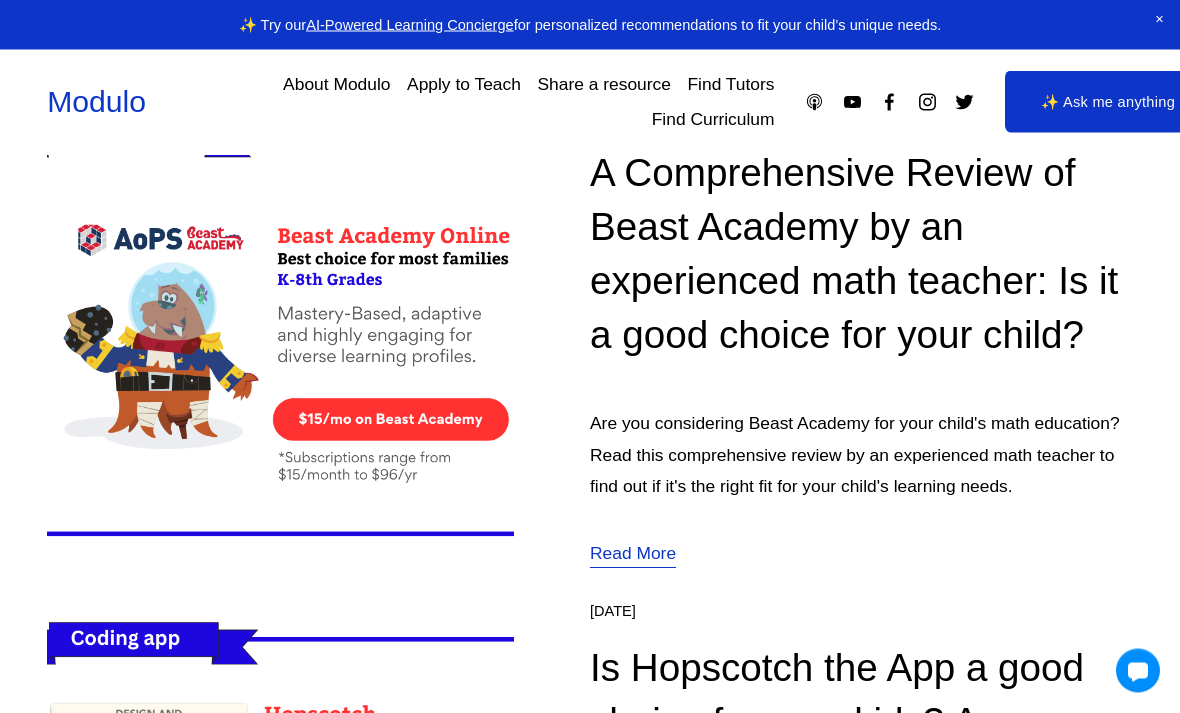 click on "Read More" at bounding box center (633, 555) 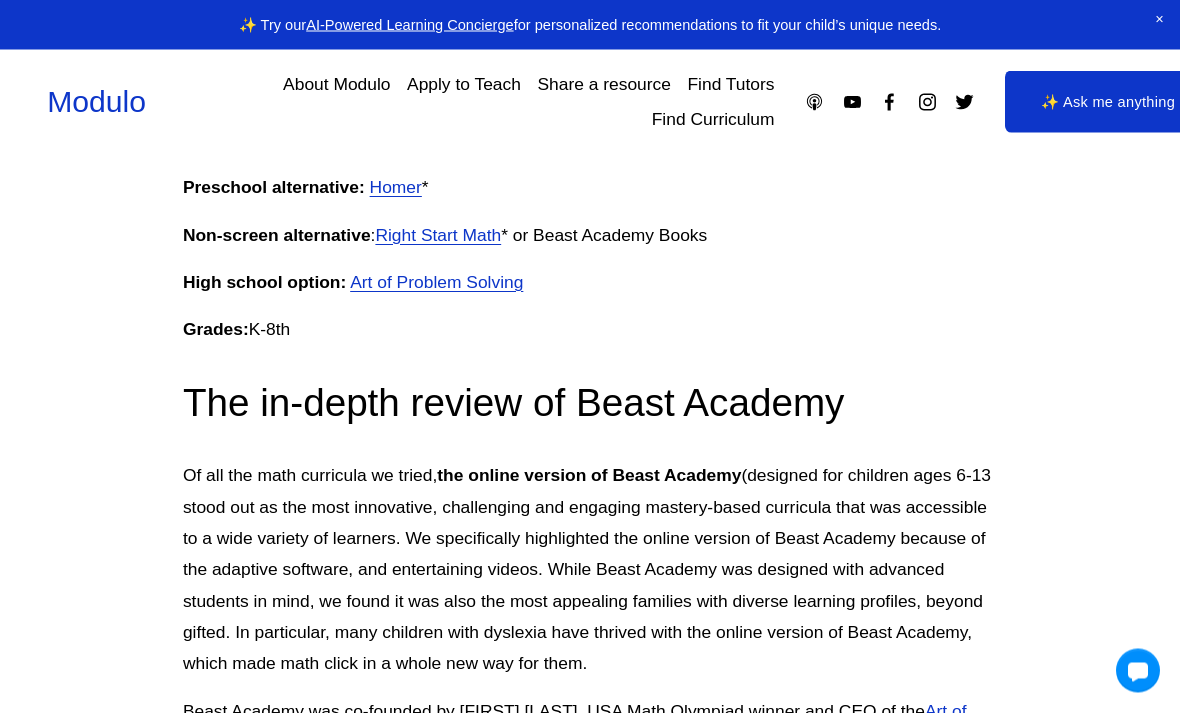 scroll, scrollTop: 1914, scrollLeft: 0, axis: vertical 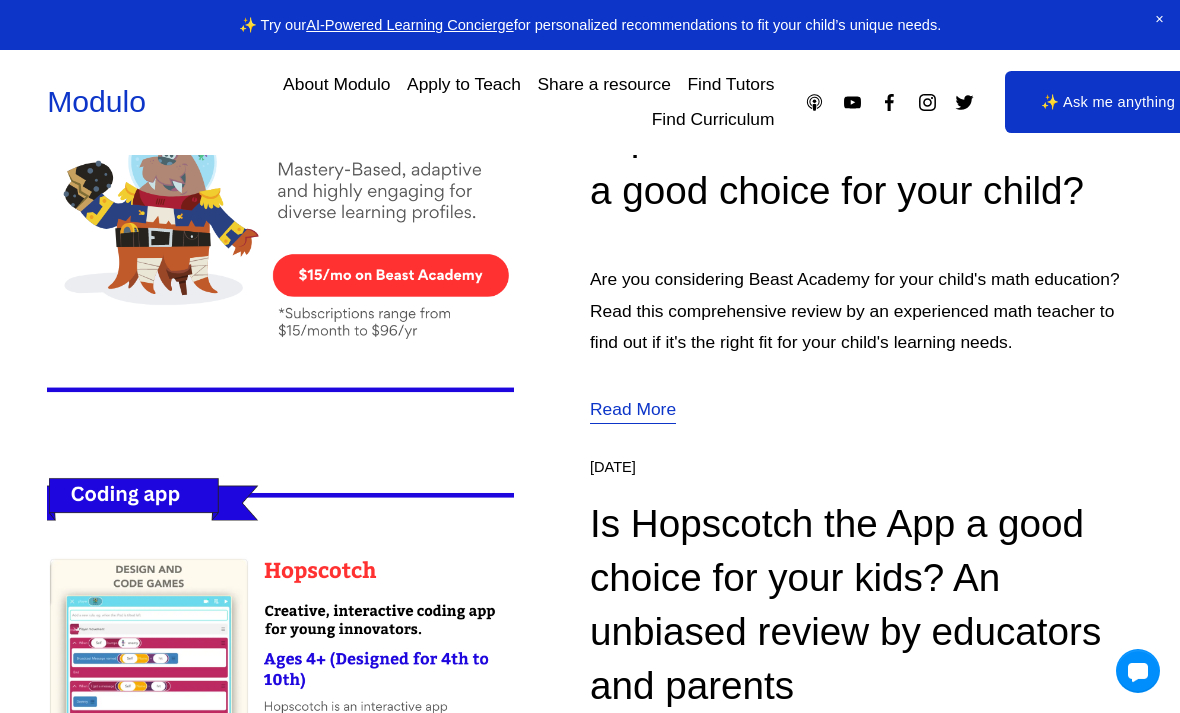 click at bounding box center [280, 189] 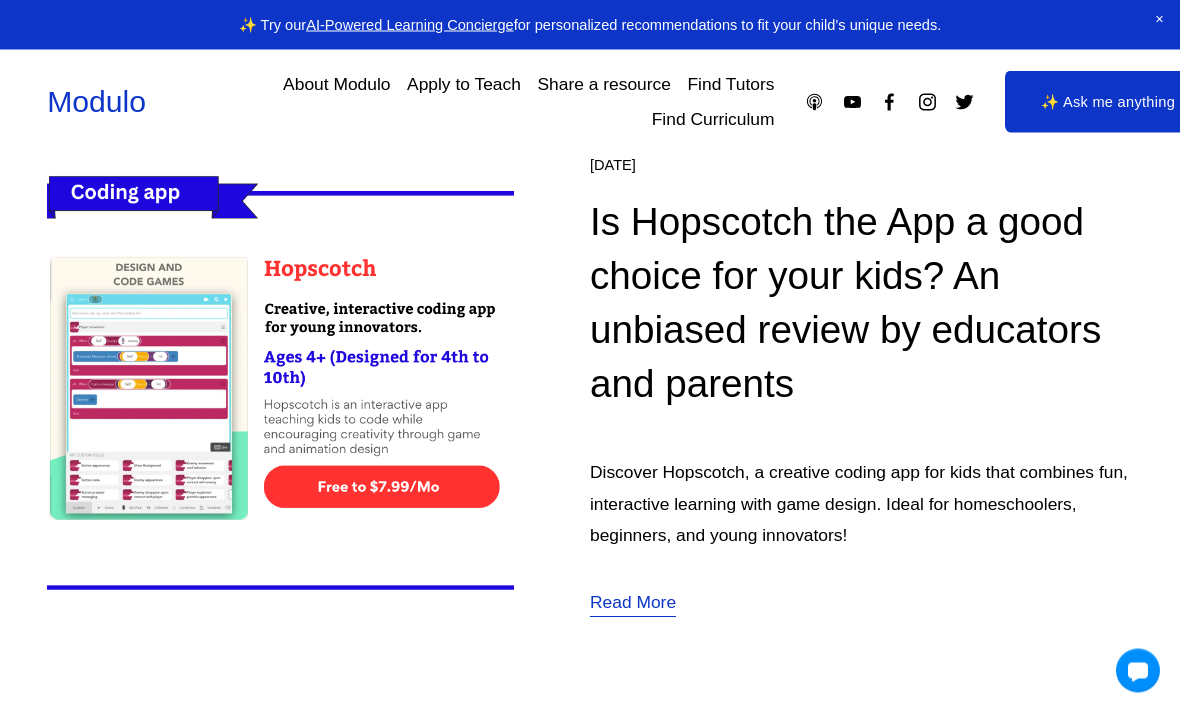 scroll, scrollTop: 1617, scrollLeft: 0, axis: vertical 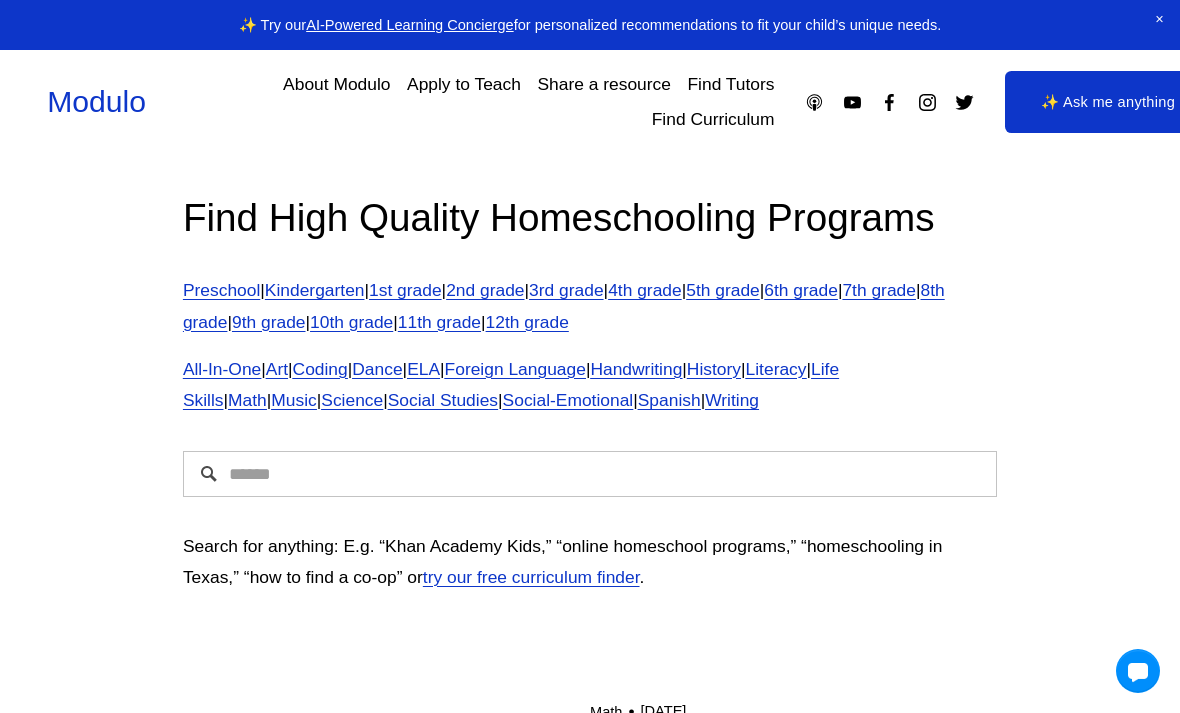click on "7th grade" at bounding box center [879, 290] 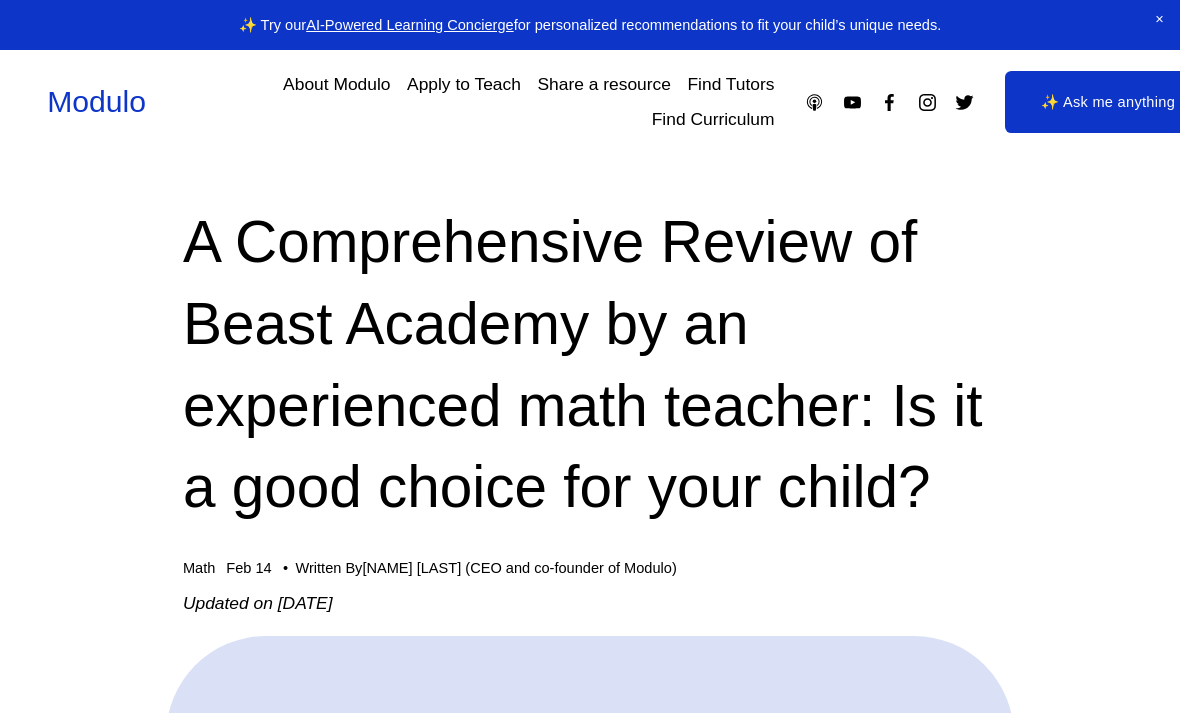 scroll, scrollTop: 0, scrollLeft: 0, axis: both 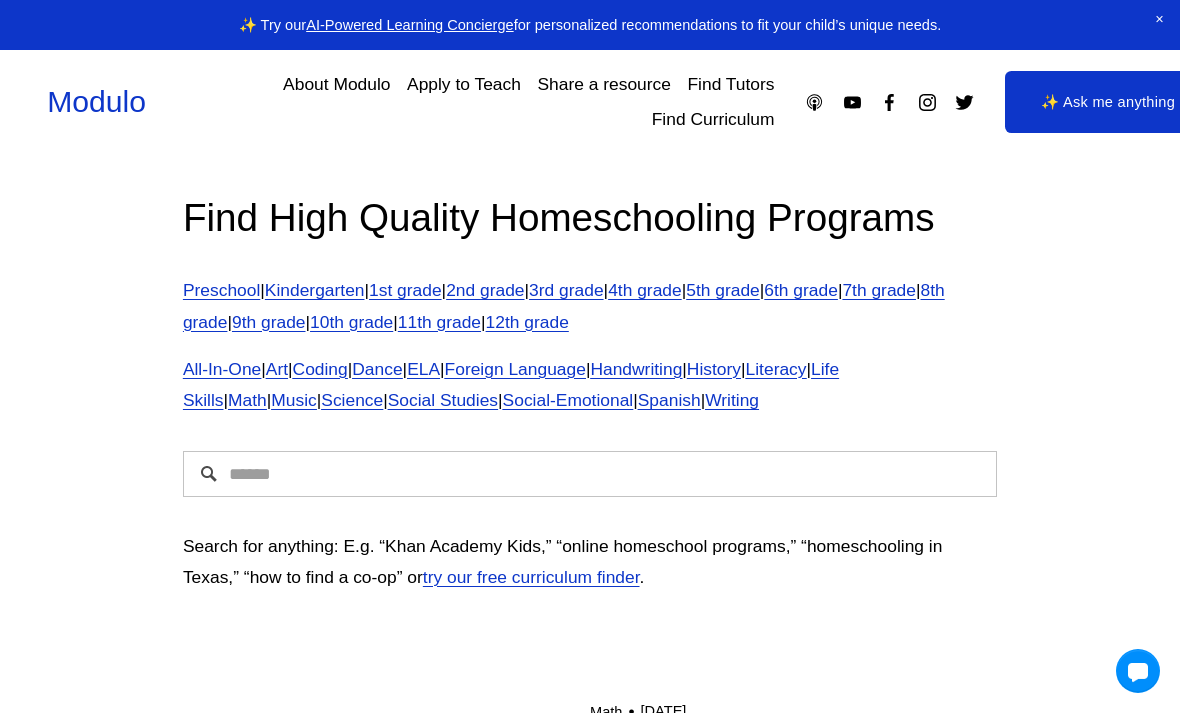 click on "8th grade" at bounding box center [564, 305] 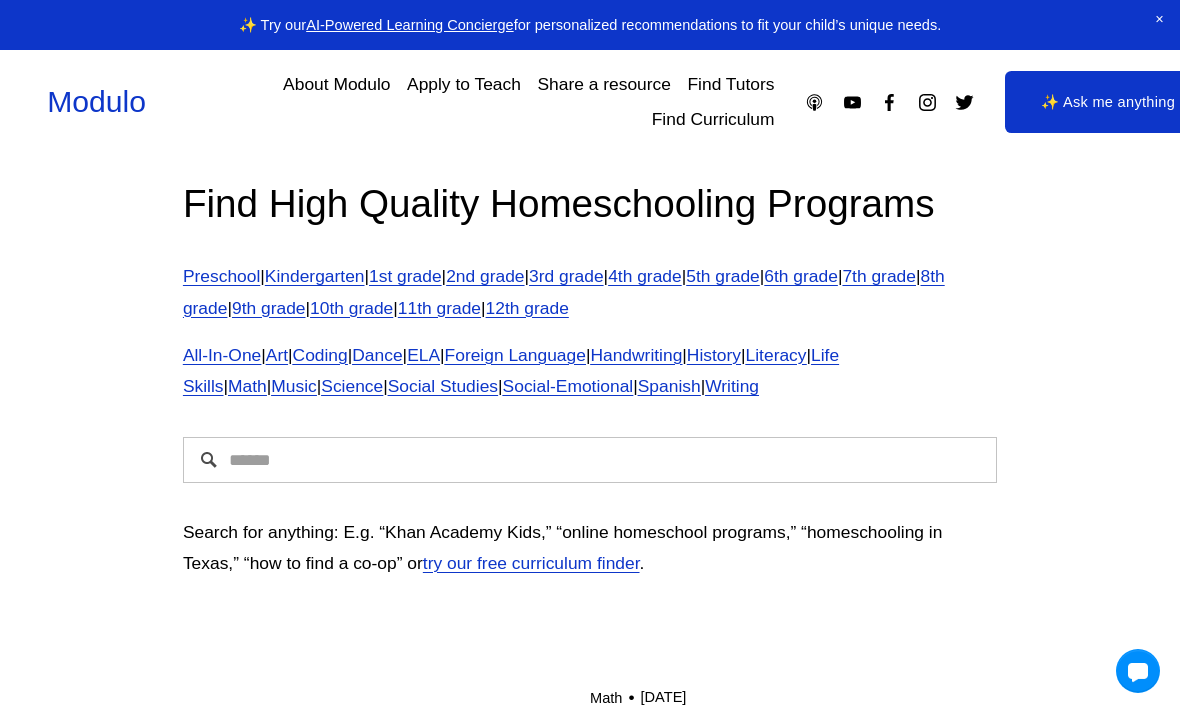 scroll, scrollTop: 79, scrollLeft: 0, axis: vertical 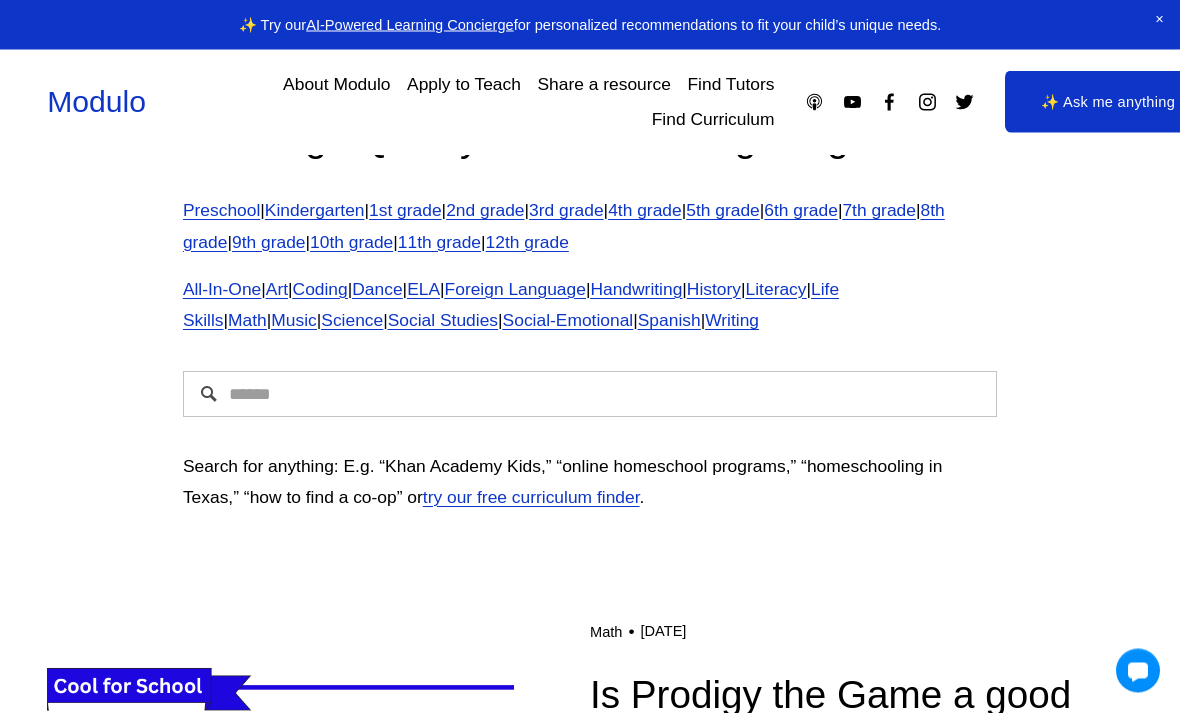 click on "9th grade" at bounding box center (269, 243) 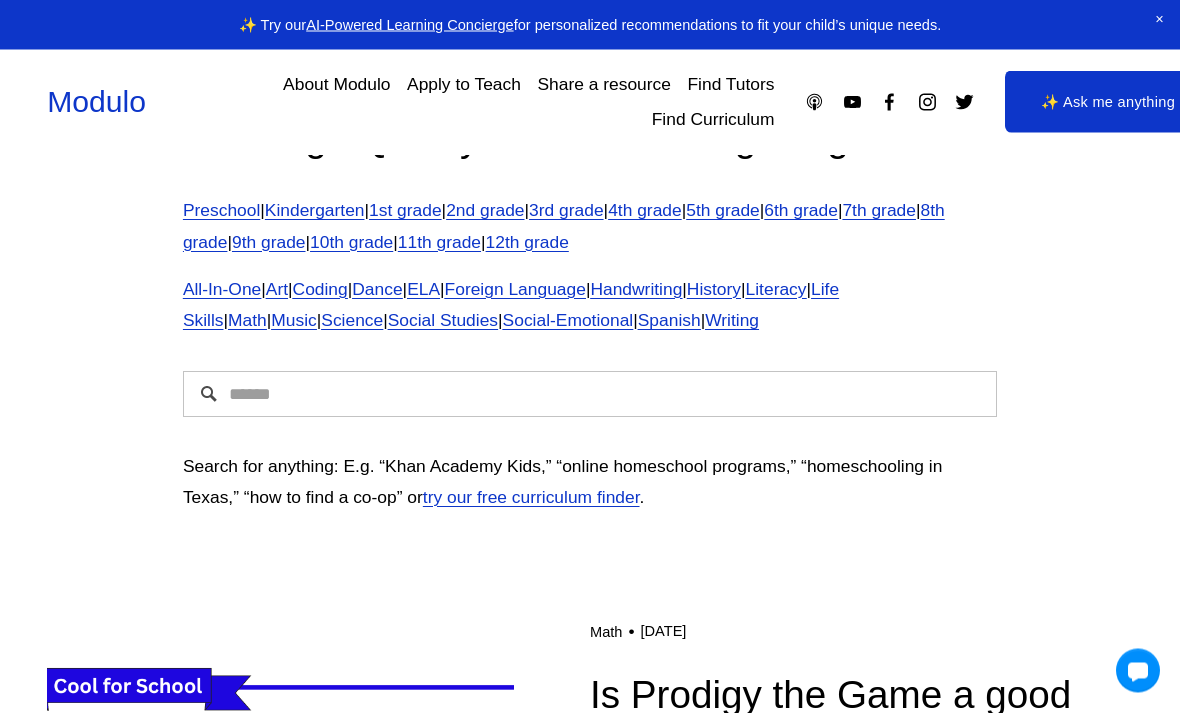 scroll, scrollTop: 112, scrollLeft: 0, axis: vertical 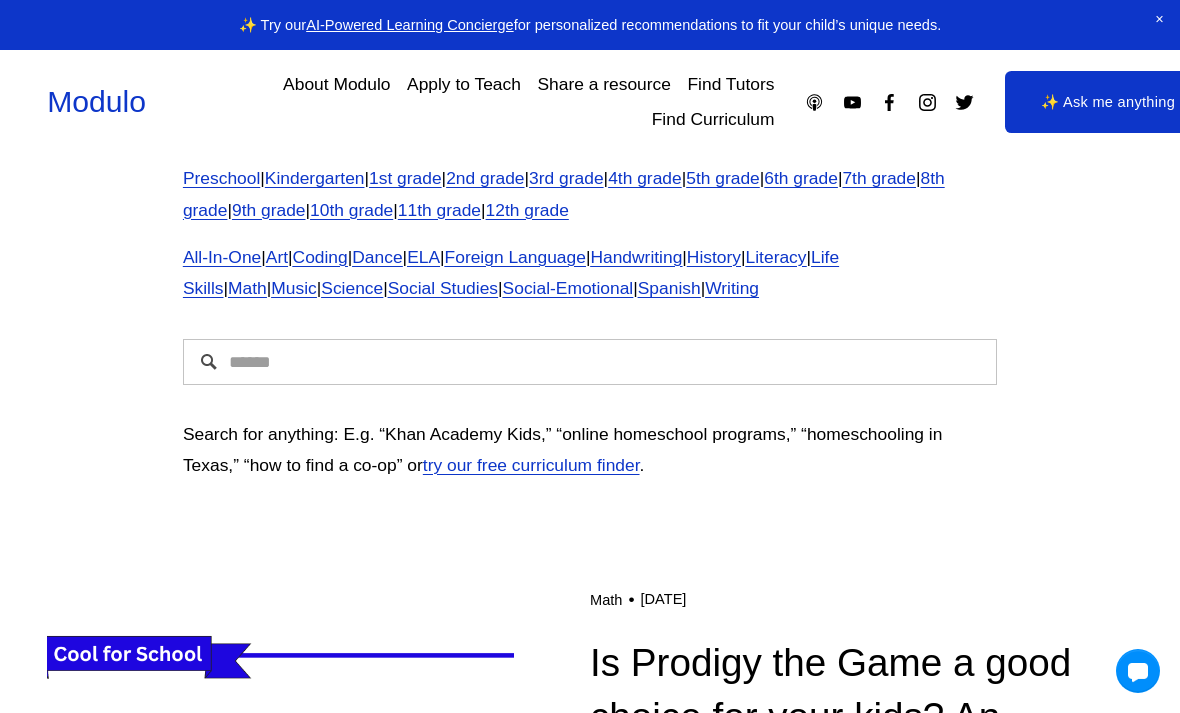 click on "9th grade" at bounding box center [269, 210] 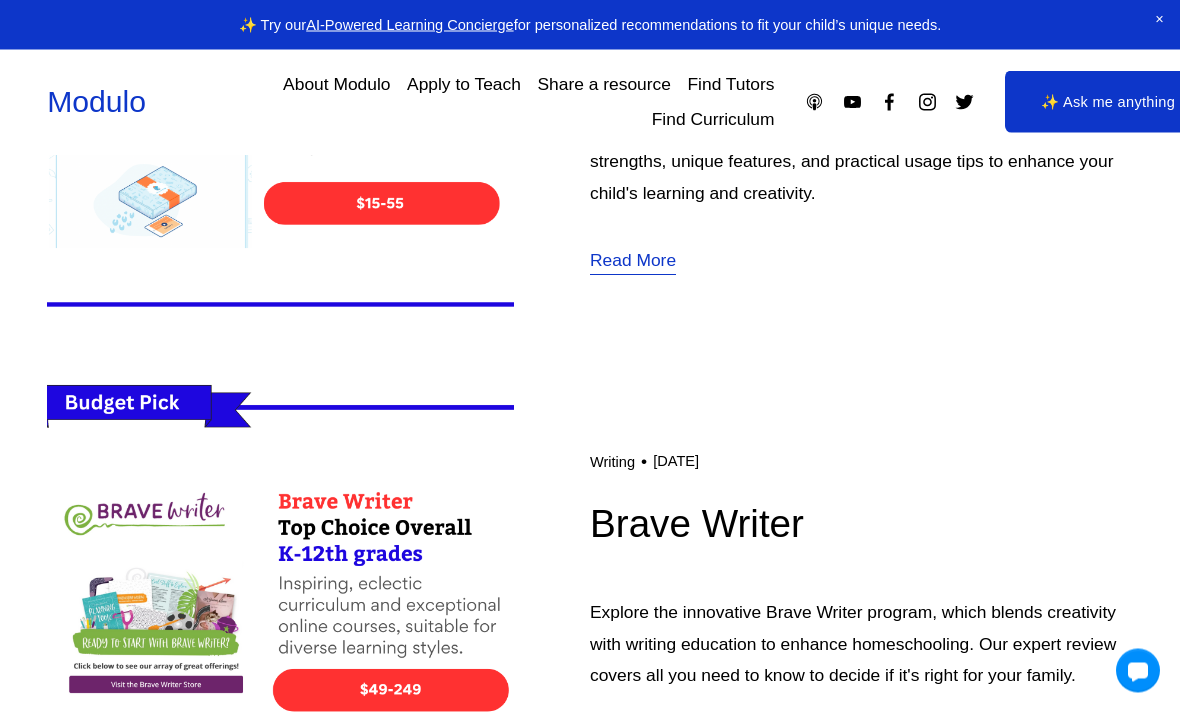 scroll, scrollTop: 6406, scrollLeft: 0, axis: vertical 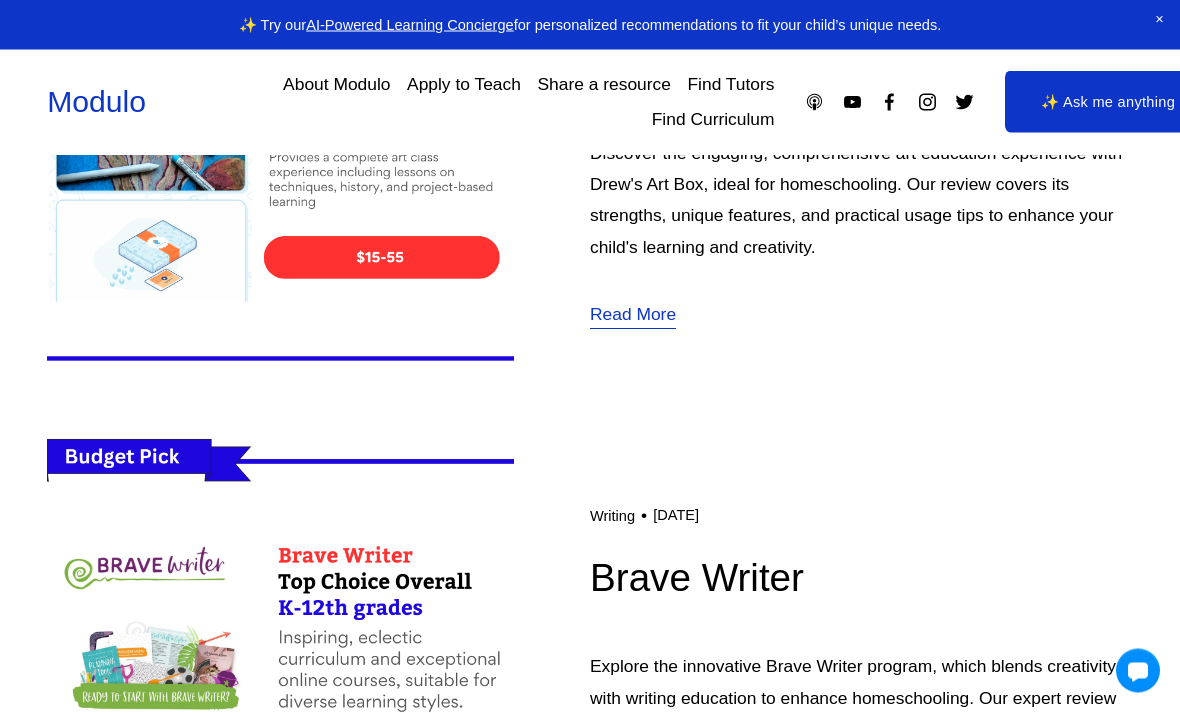 click on "About Modulo" at bounding box center [336, 84] 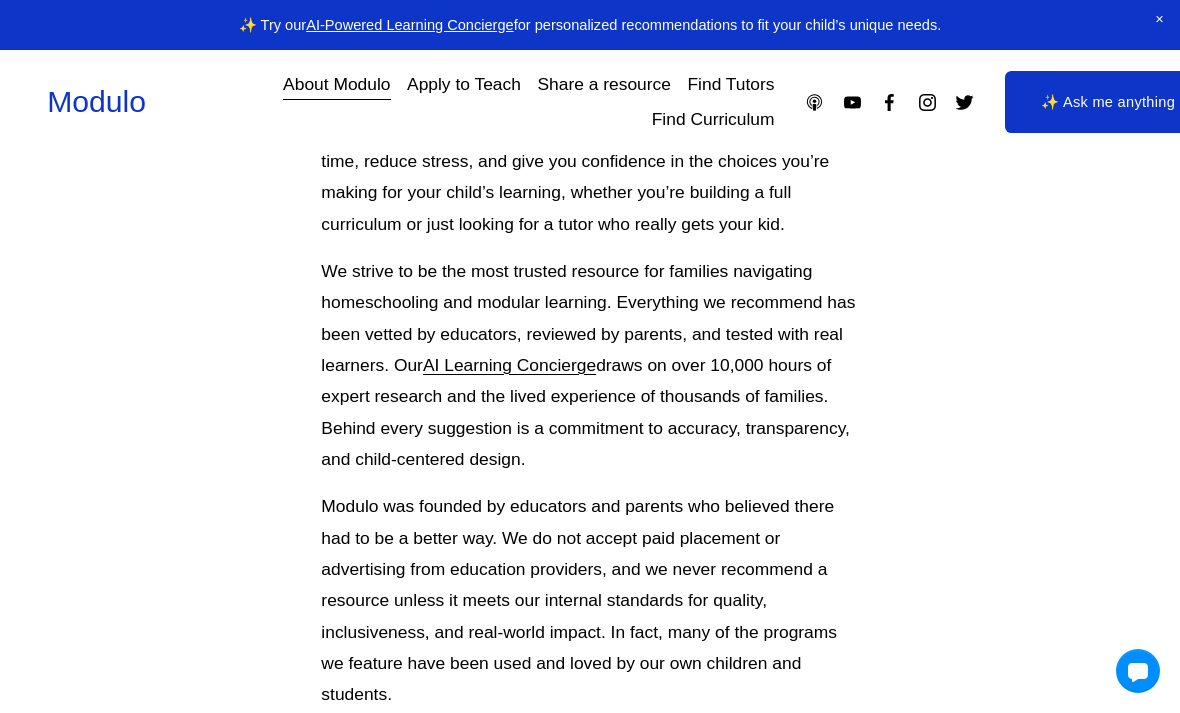 scroll, scrollTop: 265, scrollLeft: 0, axis: vertical 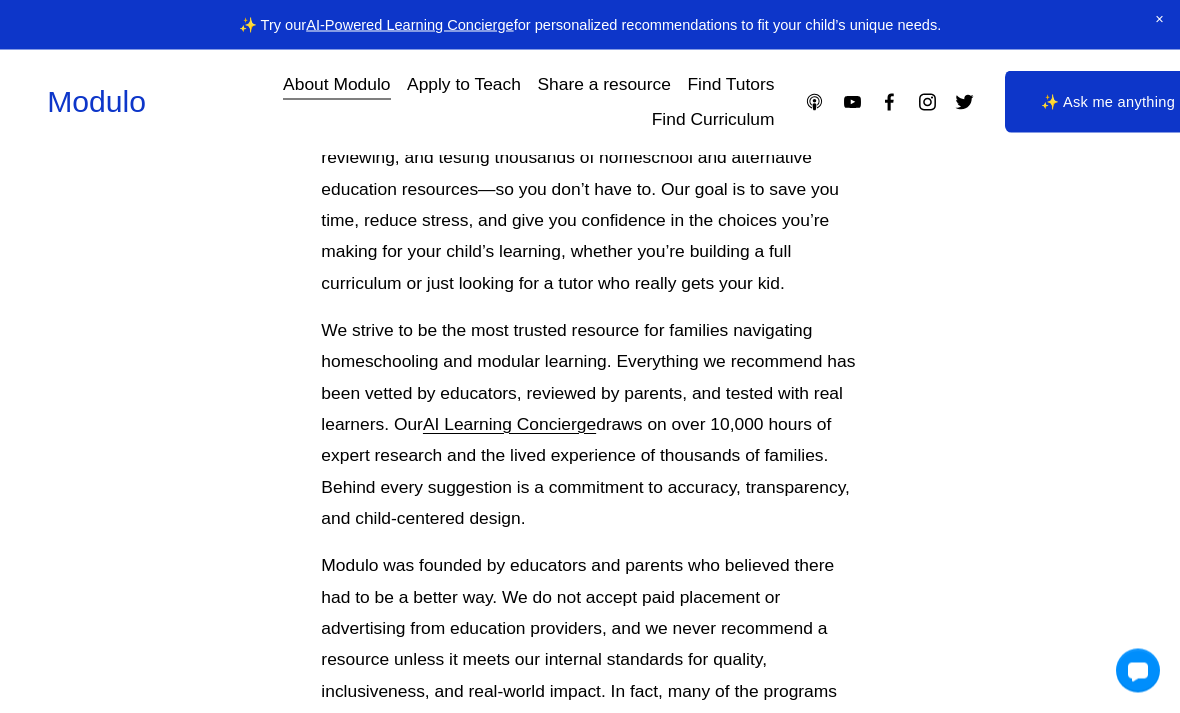 click on "Find Curriculum" at bounding box center (713, 119) 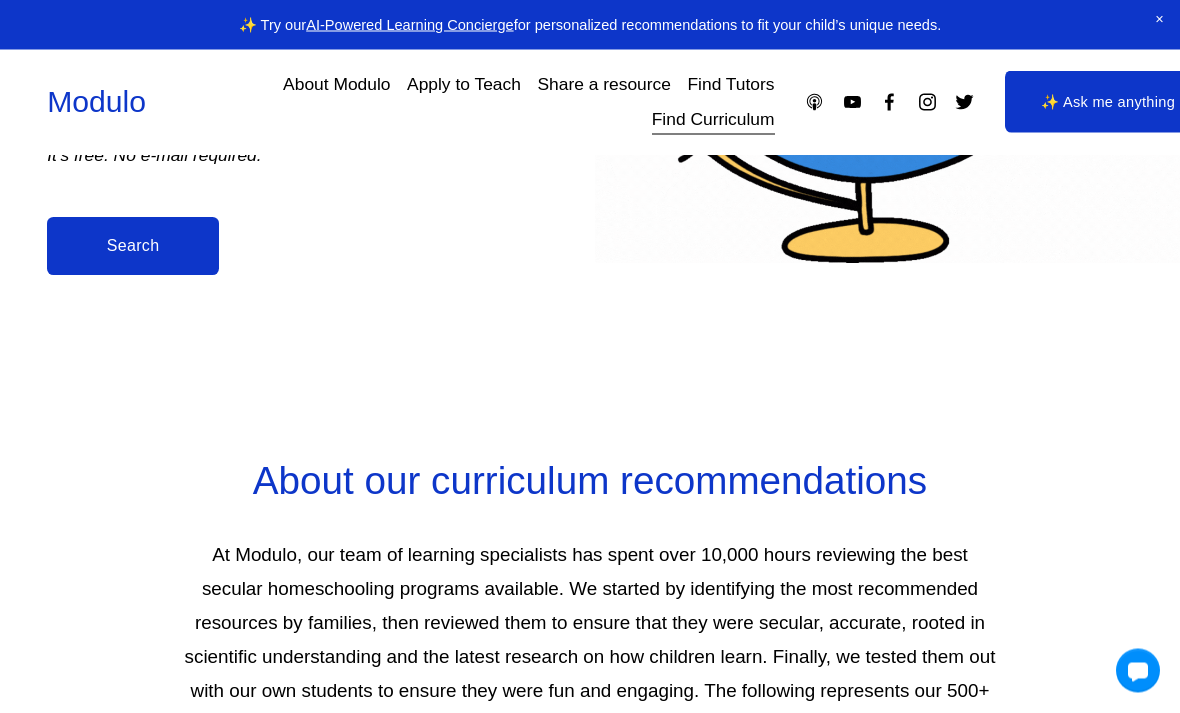 scroll, scrollTop: 589, scrollLeft: 0, axis: vertical 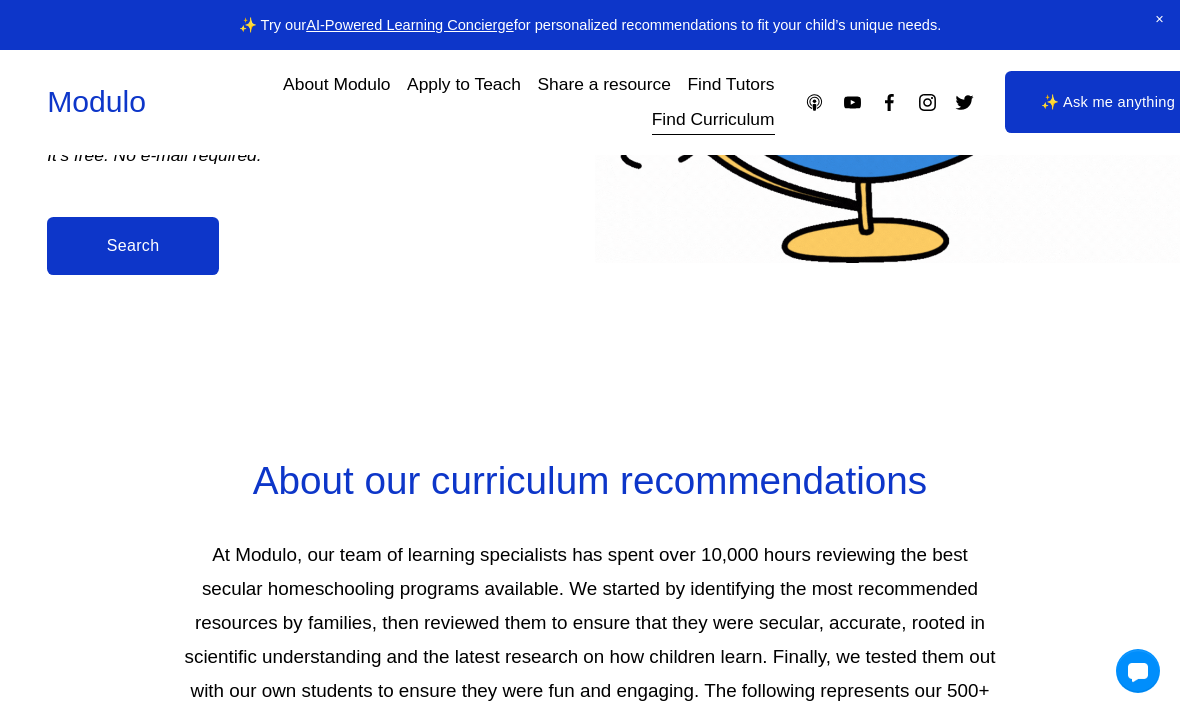 click on "Search" at bounding box center (133, 246) 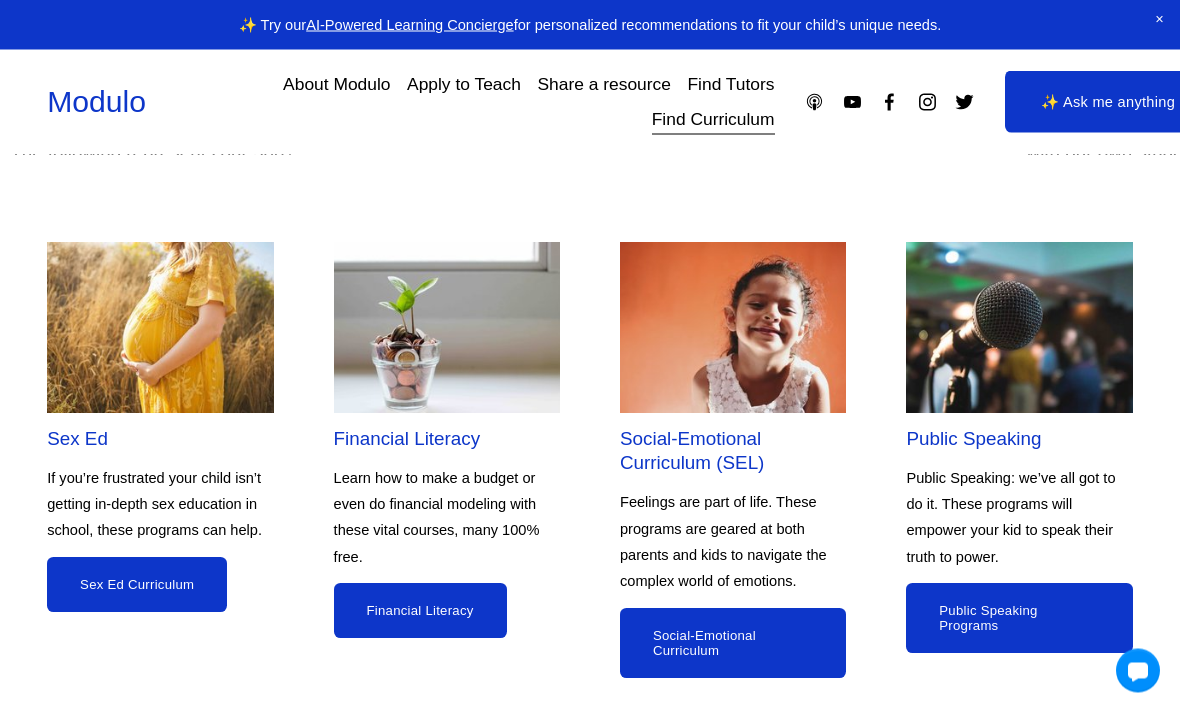 scroll, scrollTop: 5540, scrollLeft: 0, axis: vertical 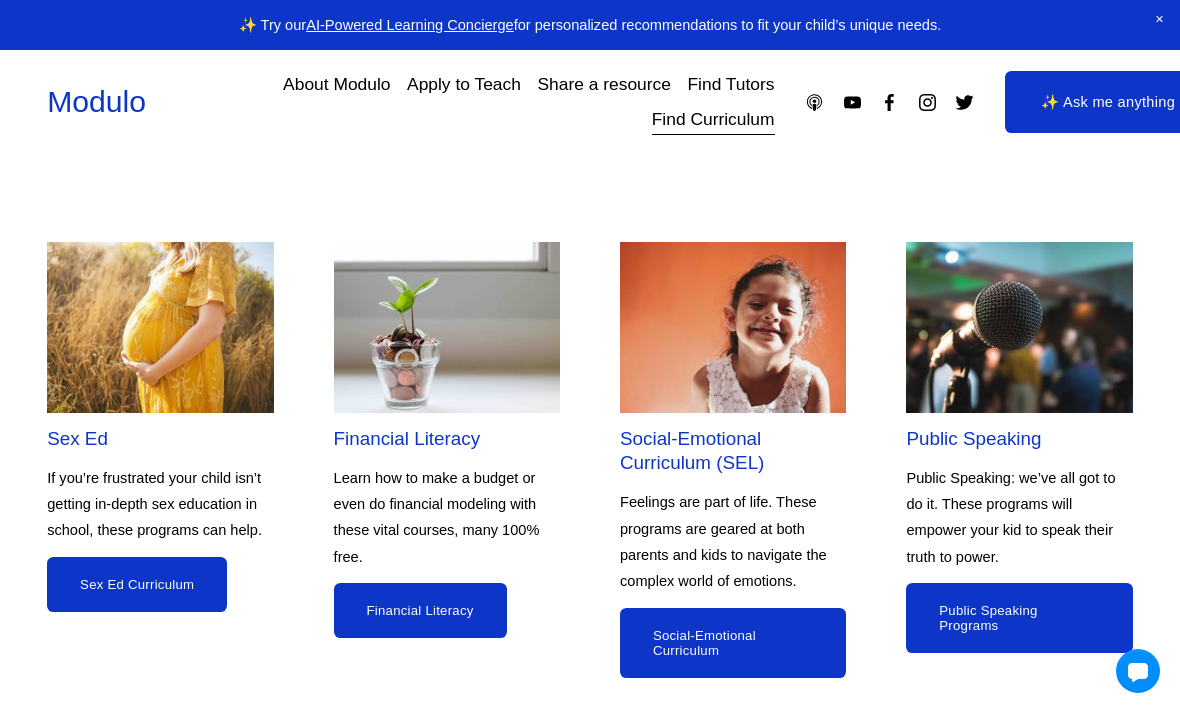 click on "Sex Ed Curriculum" 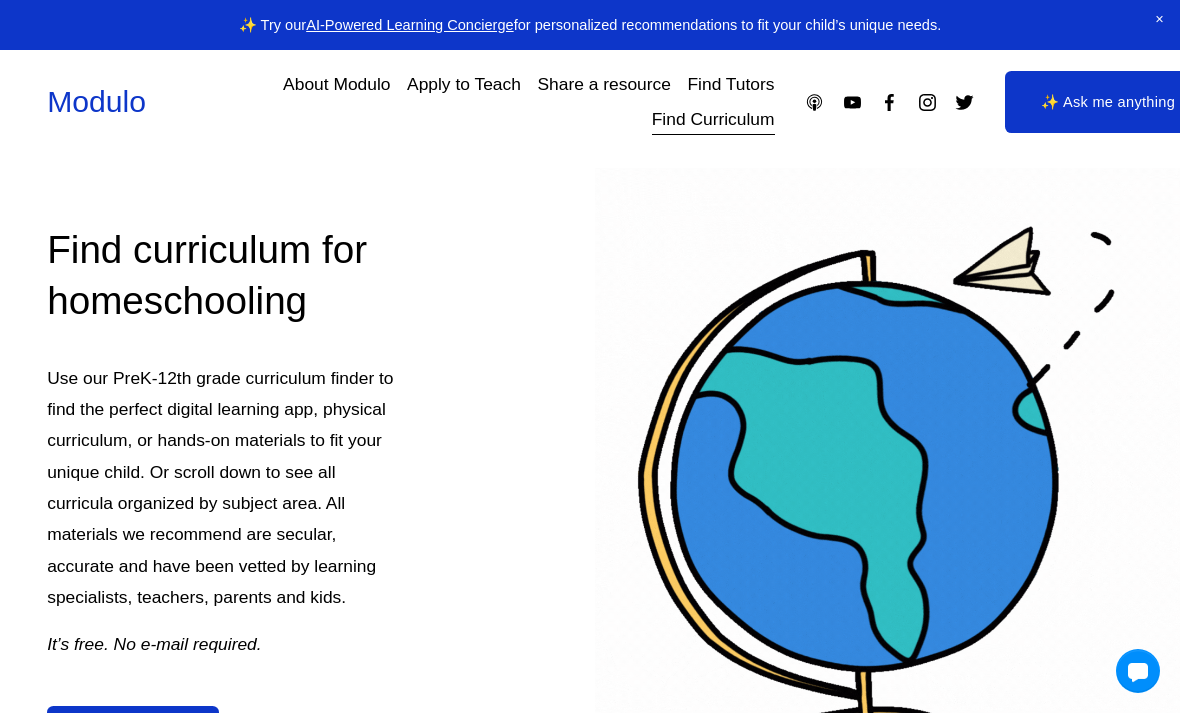 scroll, scrollTop: 2, scrollLeft: 0, axis: vertical 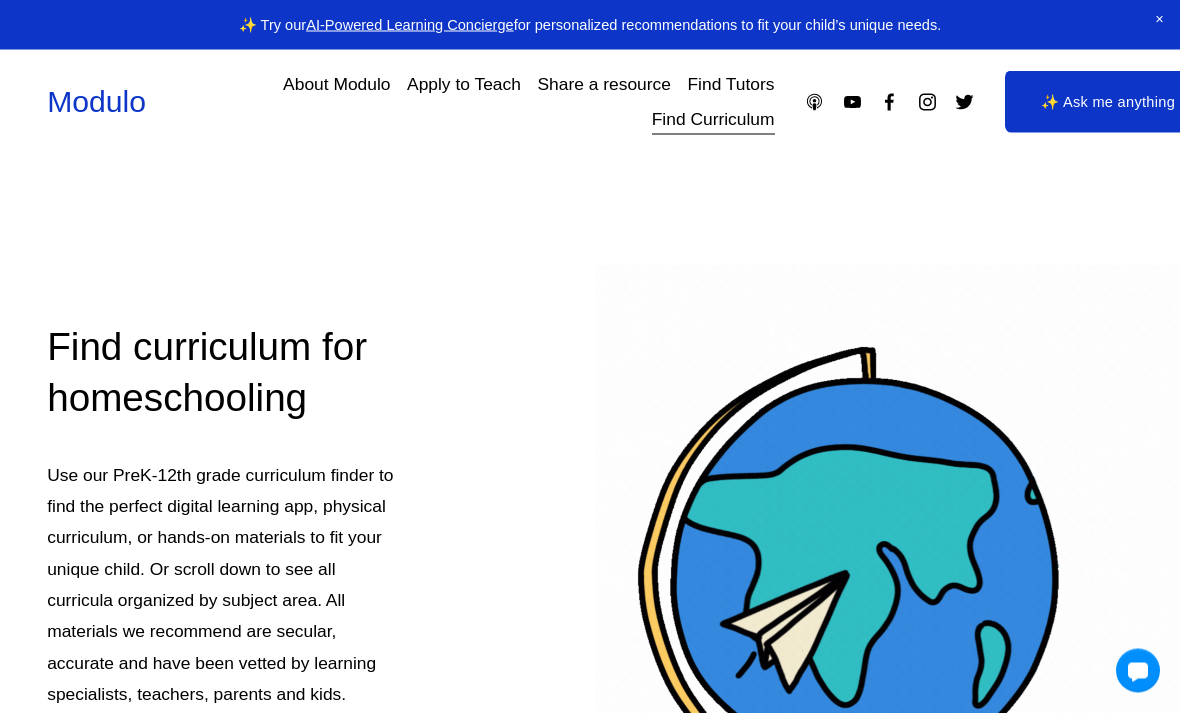 click on "Find Curriculum" at bounding box center (713, 119) 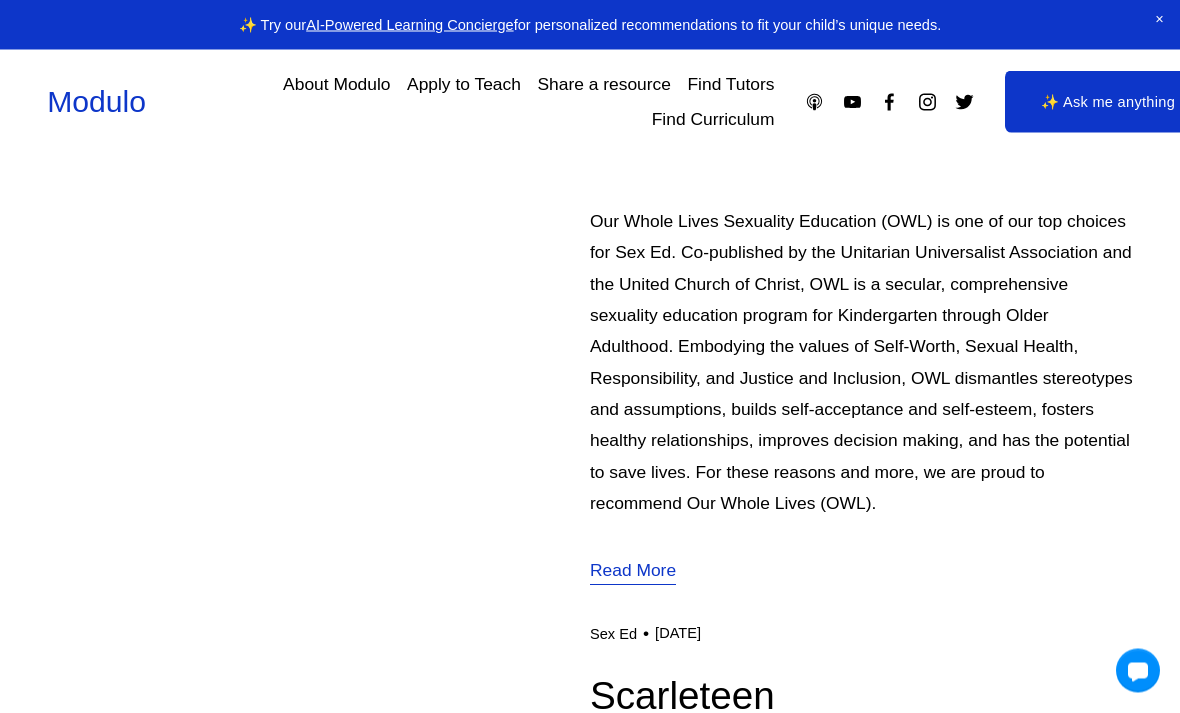 scroll, scrollTop: 2665, scrollLeft: 0, axis: vertical 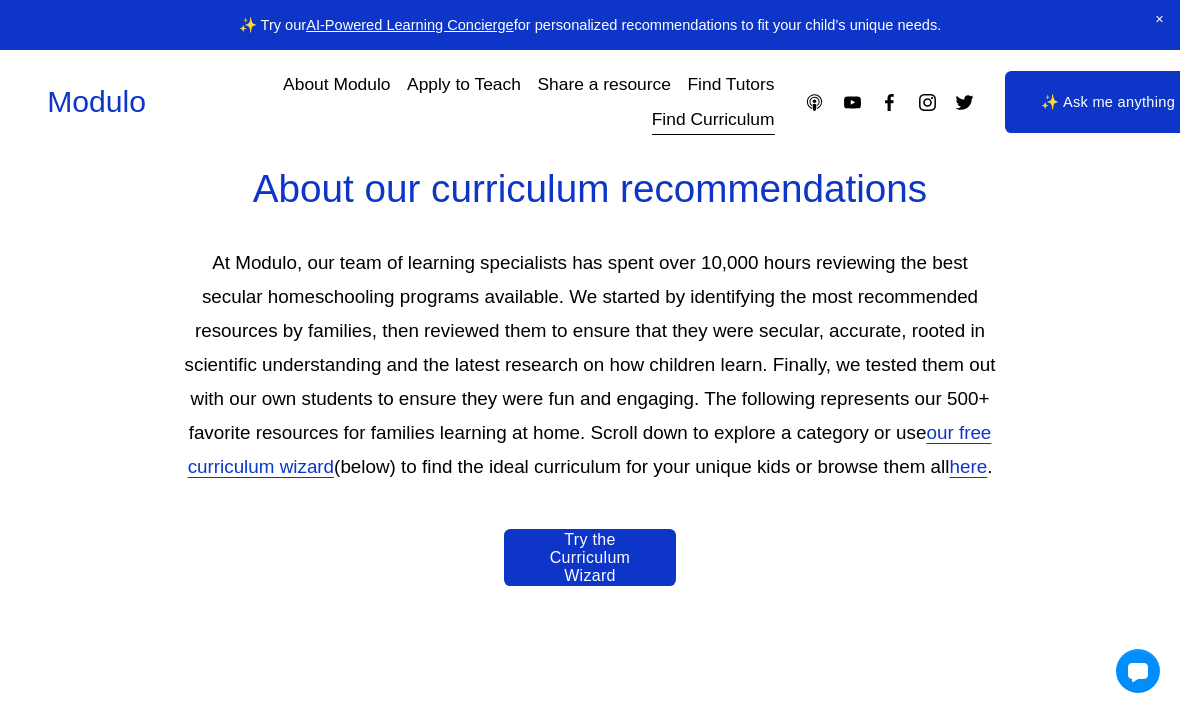 click on "Try the Curriculum Wizard" at bounding box center [590, 558] 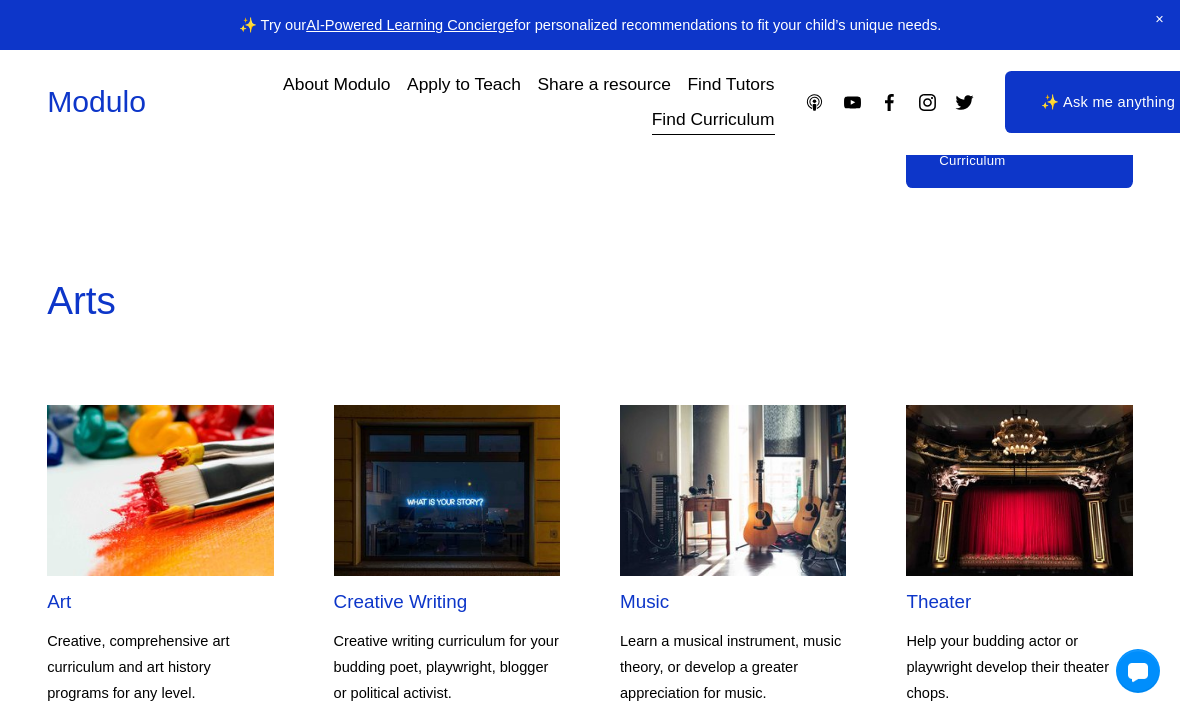 scroll, scrollTop: 1920, scrollLeft: 0, axis: vertical 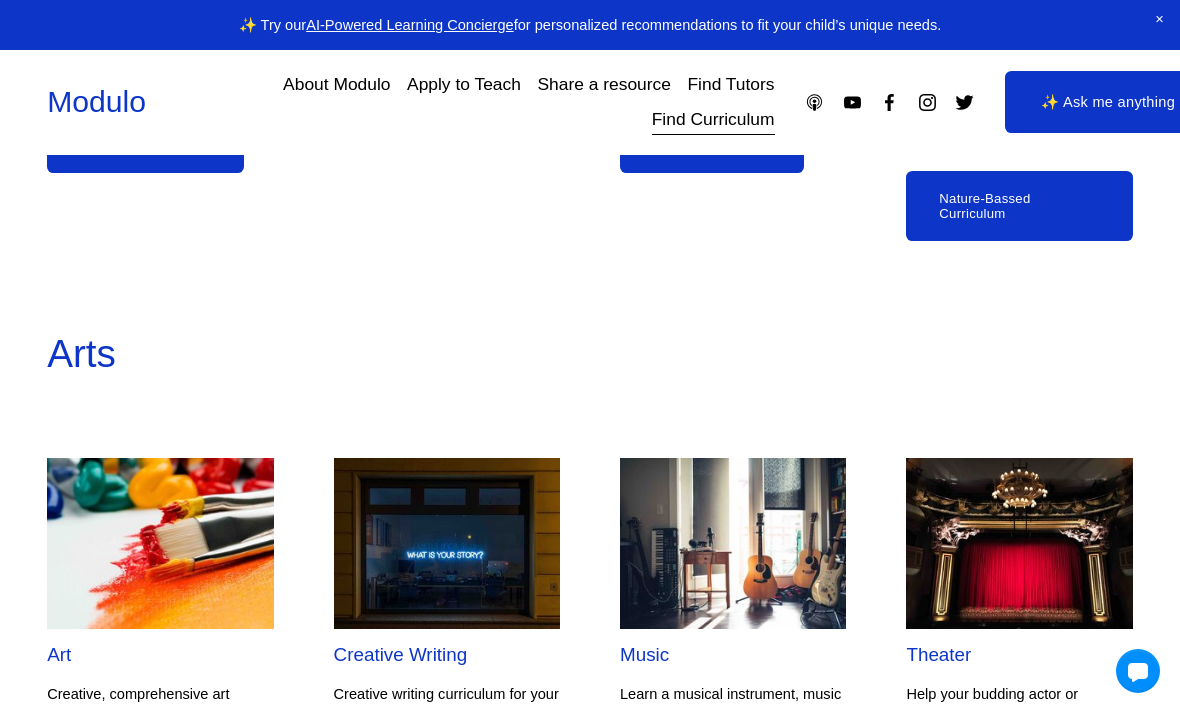 click on "All-in-One Curriculum" 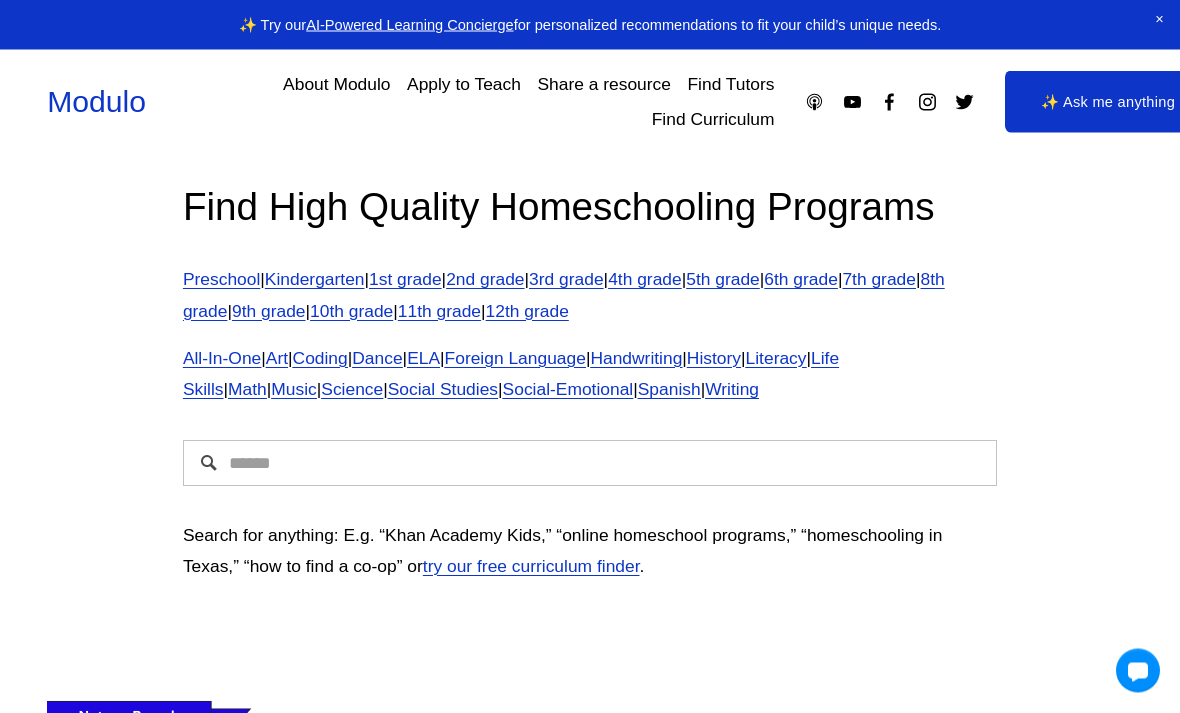 scroll, scrollTop: 22, scrollLeft: 0, axis: vertical 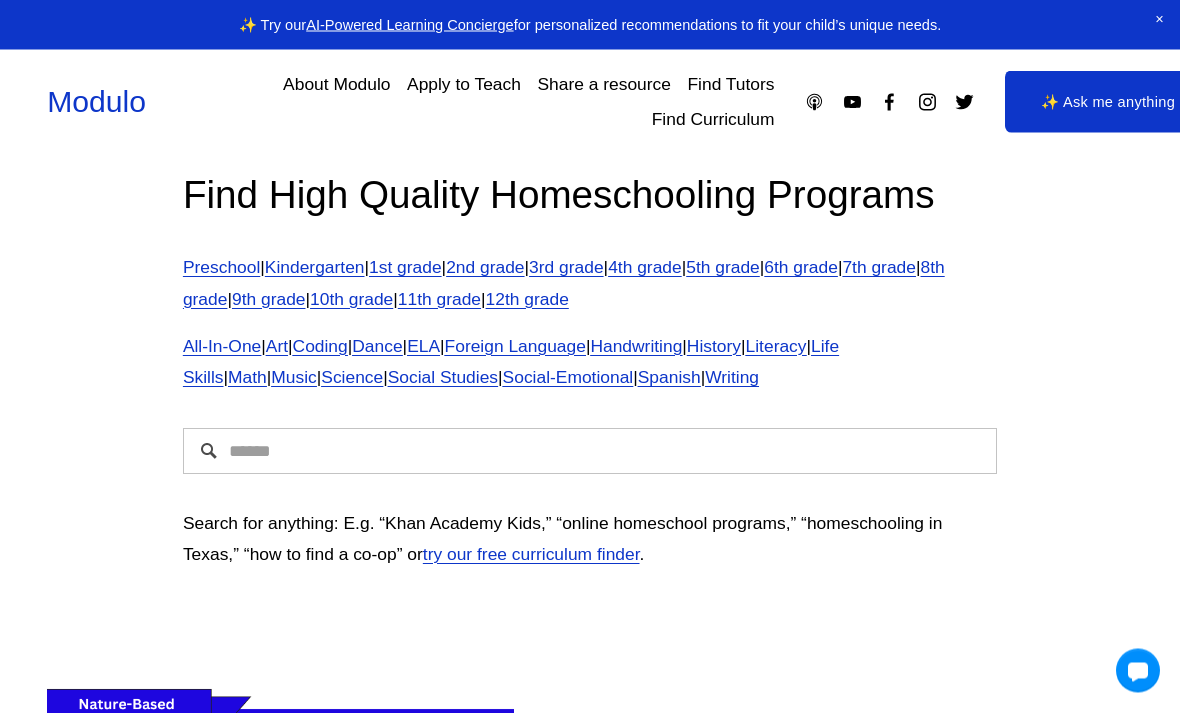 click on "Find High Quality Homeschooling Programs Preschool  |  Kindergarten  |  1st grade  |  2nd grade  |  3rd grade  |  4th grade  |  5th grade  |  6th grade  |  7th grade  |  8th grade  |  9th grade  |  10th grade  |  11th grade  |  12th grade All-In-One  |  Art  |  Coding  |  Dance  |  ELA  |  Foreign Language  |  Handwriting  |  History  |  Literacy  |  Life Skills  |  Math  |  Music  |  Science  |  Social Studies  |  Social-Emotional  |  Spanish  |  Writing" at bounding box center (590, 283) 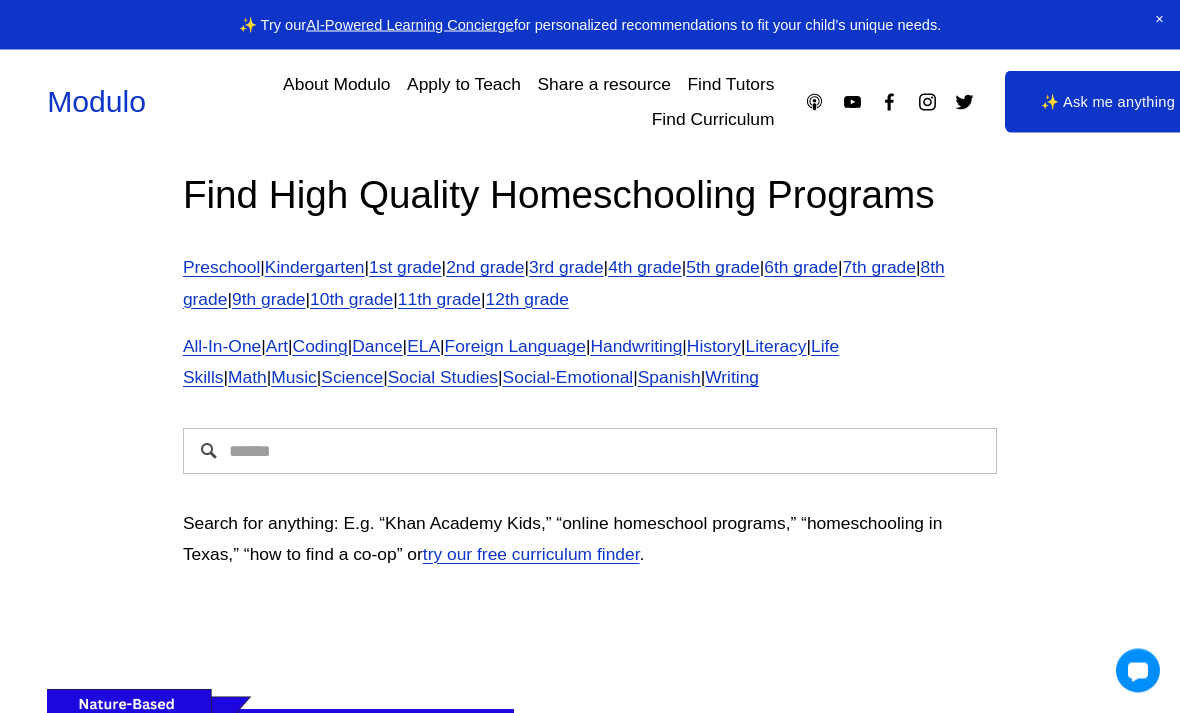 scroll, scrollTop: 55, scrollLeft: 0, axis: vertical 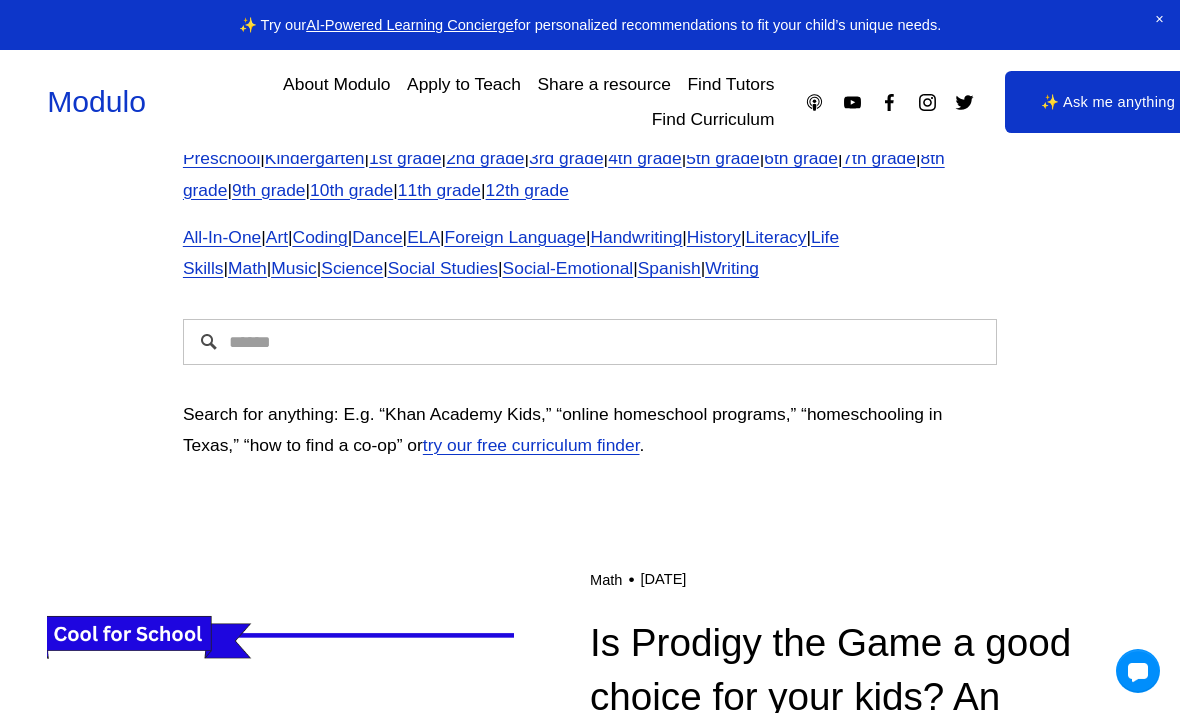 click on "All-In-One" at bounding box center (222, 237) 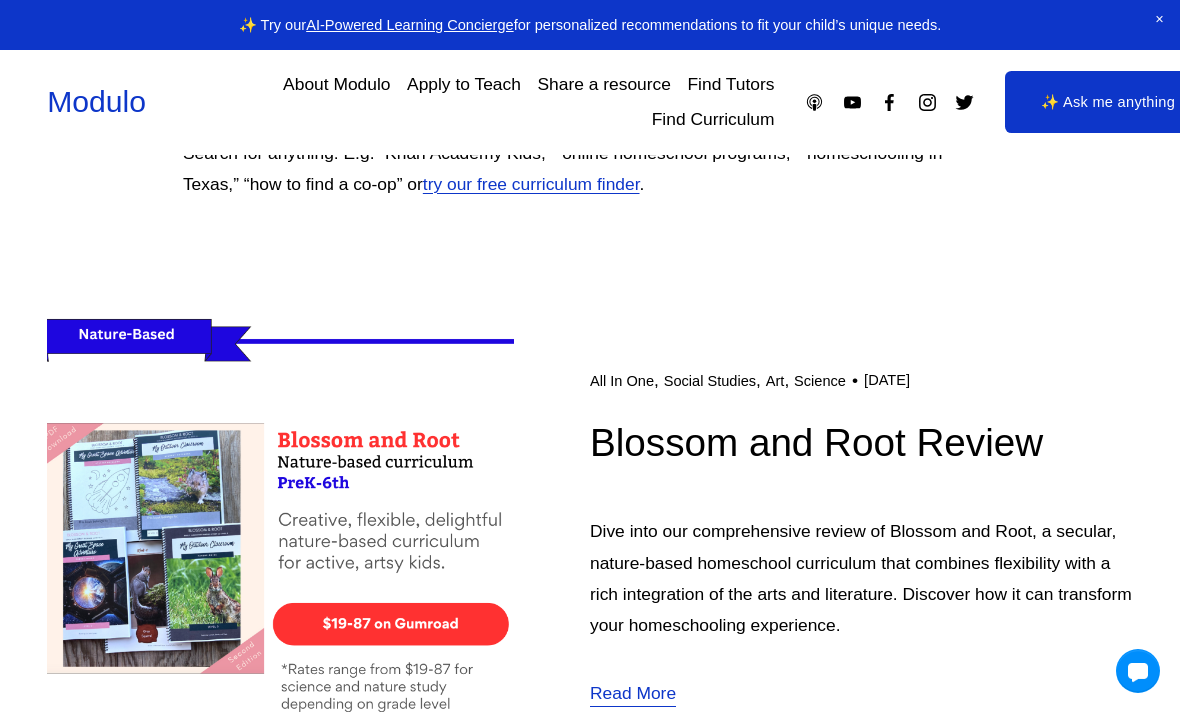 scroll, scrollTop: 0, scrollLeft: 0, axis: both 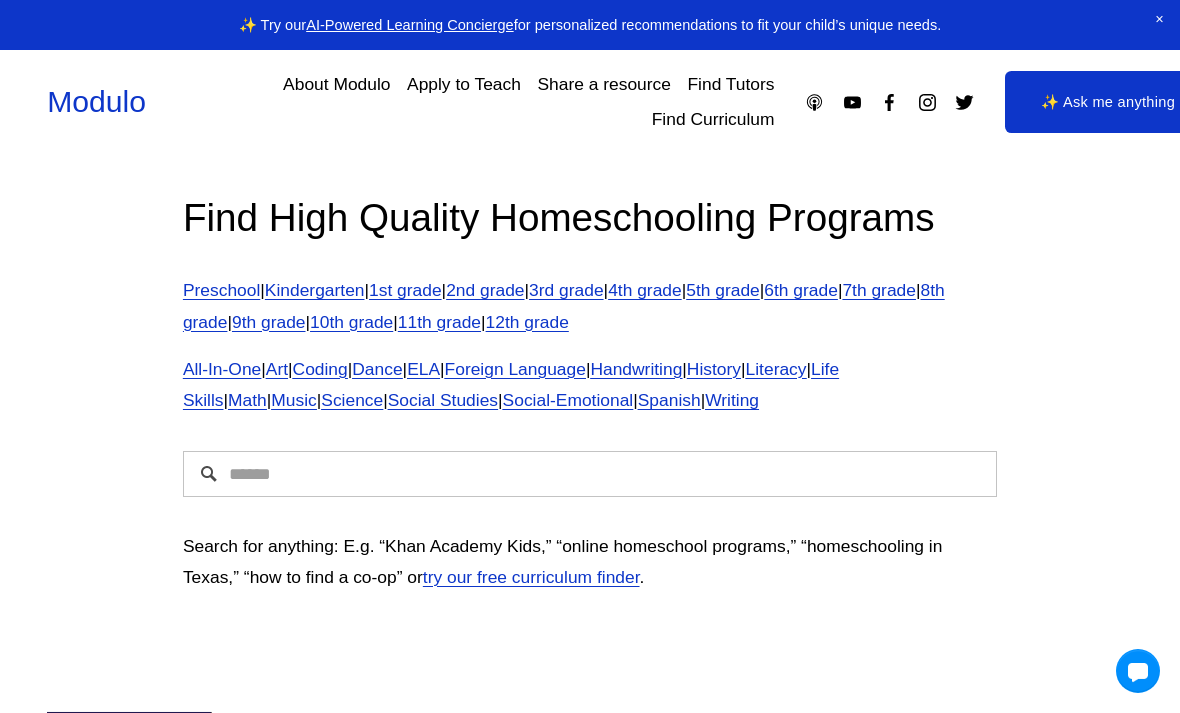click on "7th grade" at bounding box center [879, 290] 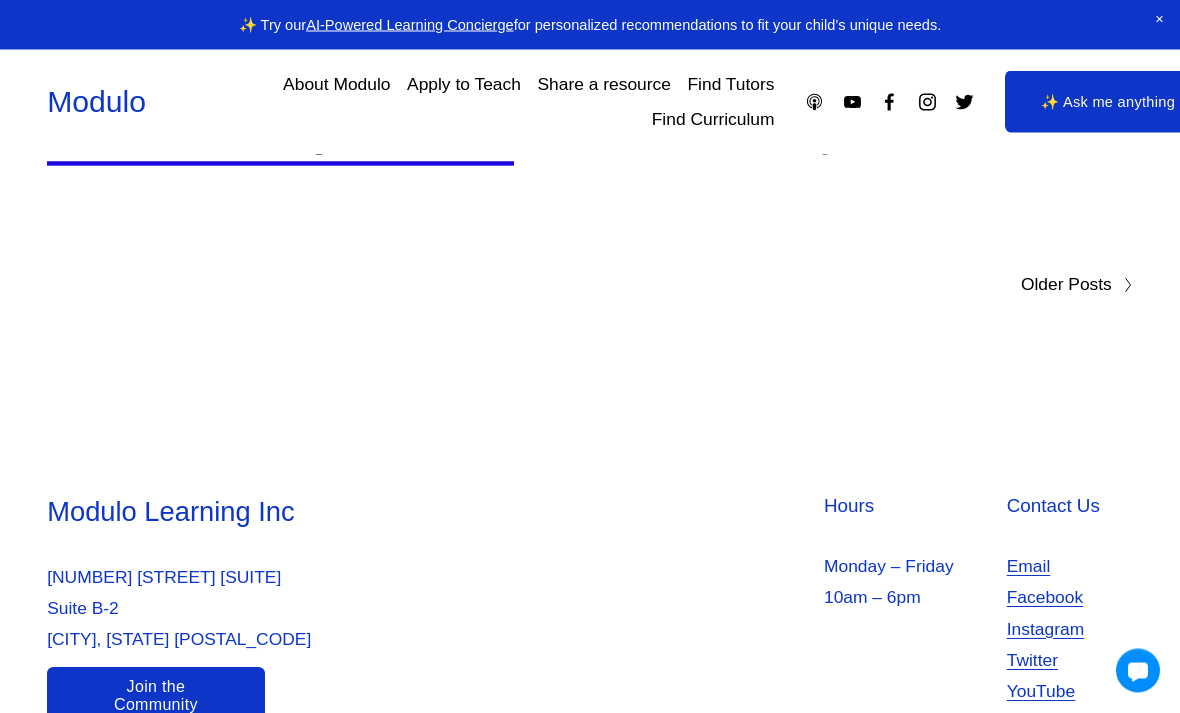 scroll, scrollTop: 10755, scrollLeft: 0, axis: vertical 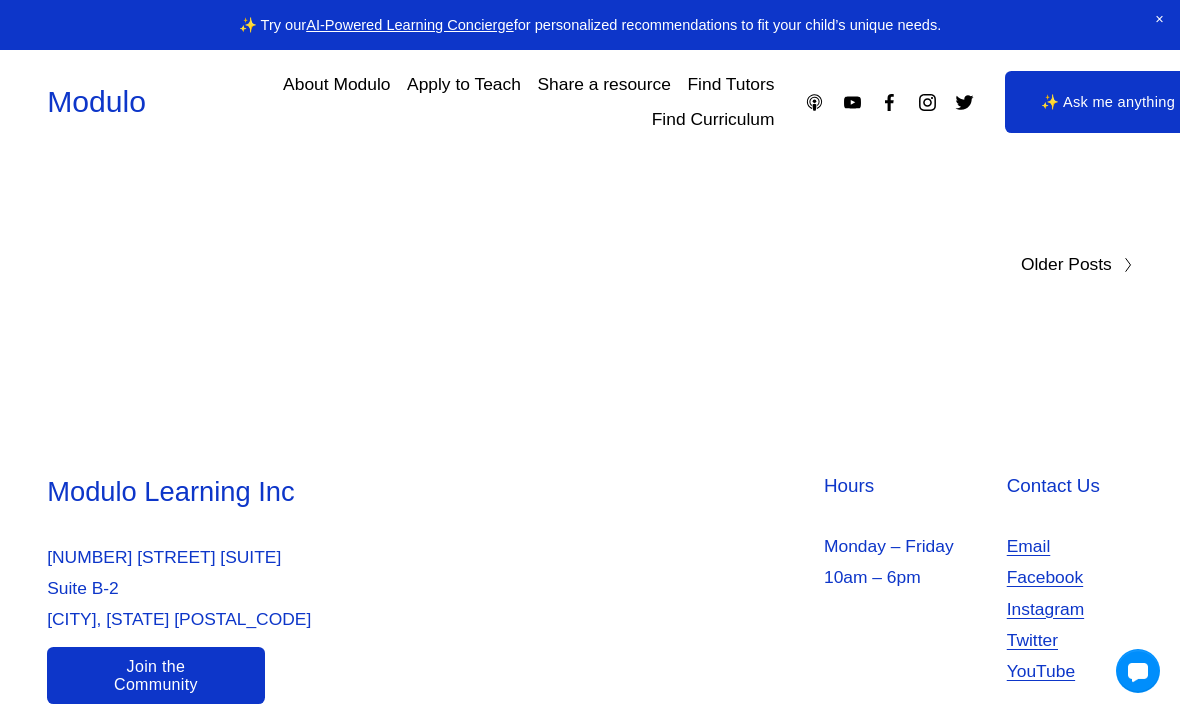 click on "Older Posts" at bounding box center [1066, 264] 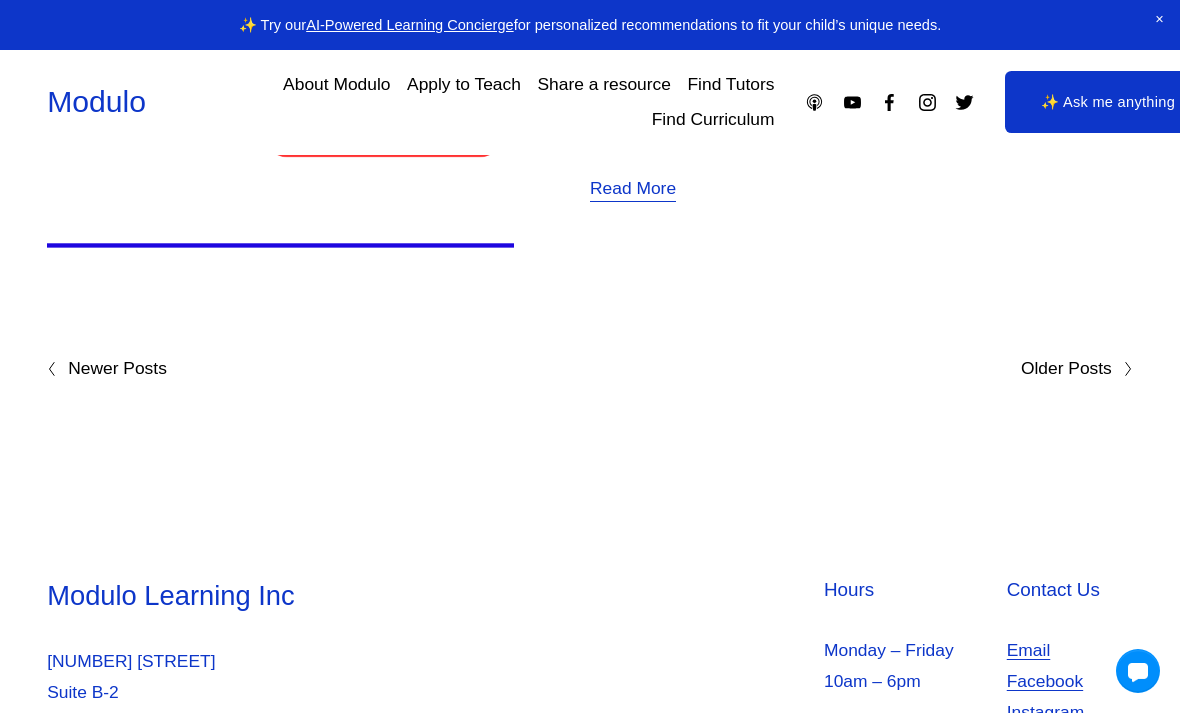 scroll, scrollTop: 10583, scrollLeft: 0, axis: vertical 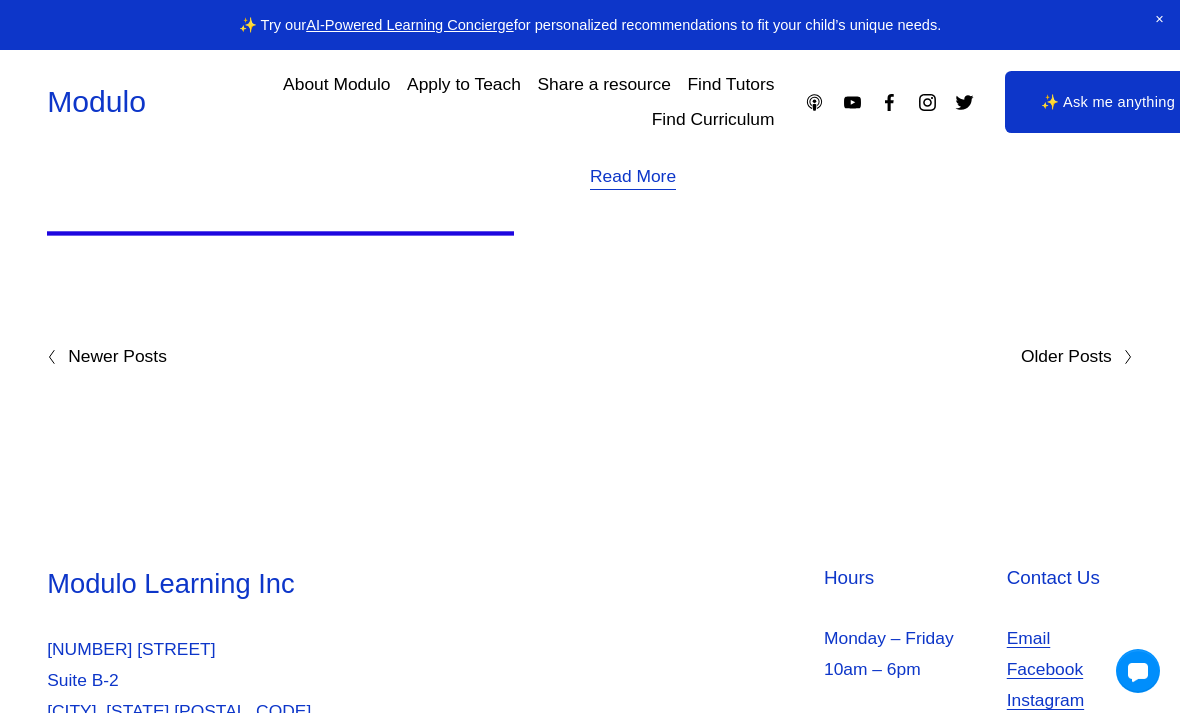 click on "Older Posts" at bounding box center (1066, 356) 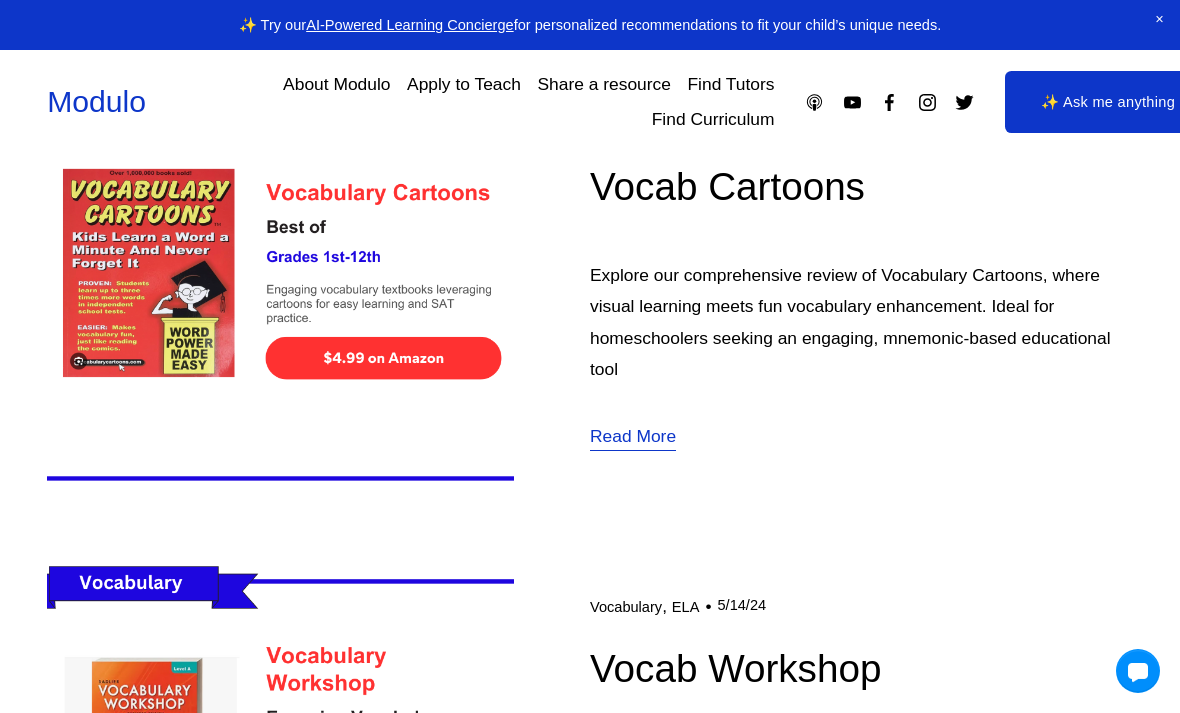 scroll, scrollTop: 4133, scrollLeft: 0, axis: vertical 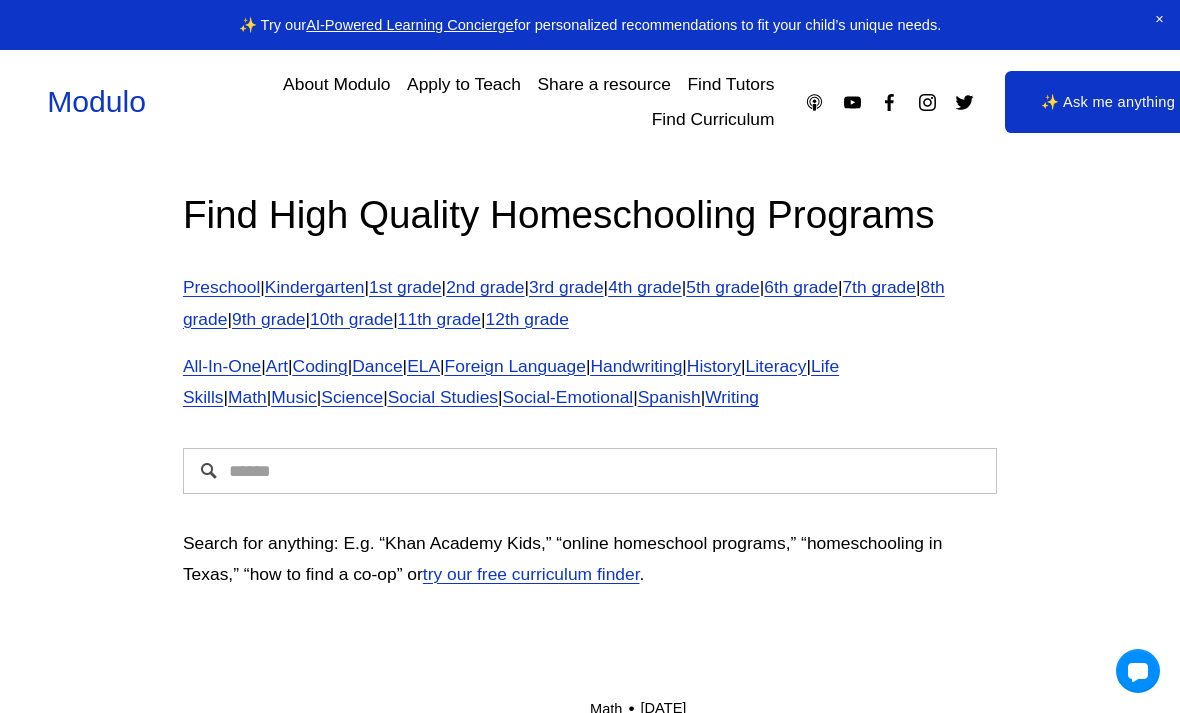 click on "8th grade" at bounding box center [564, 302] 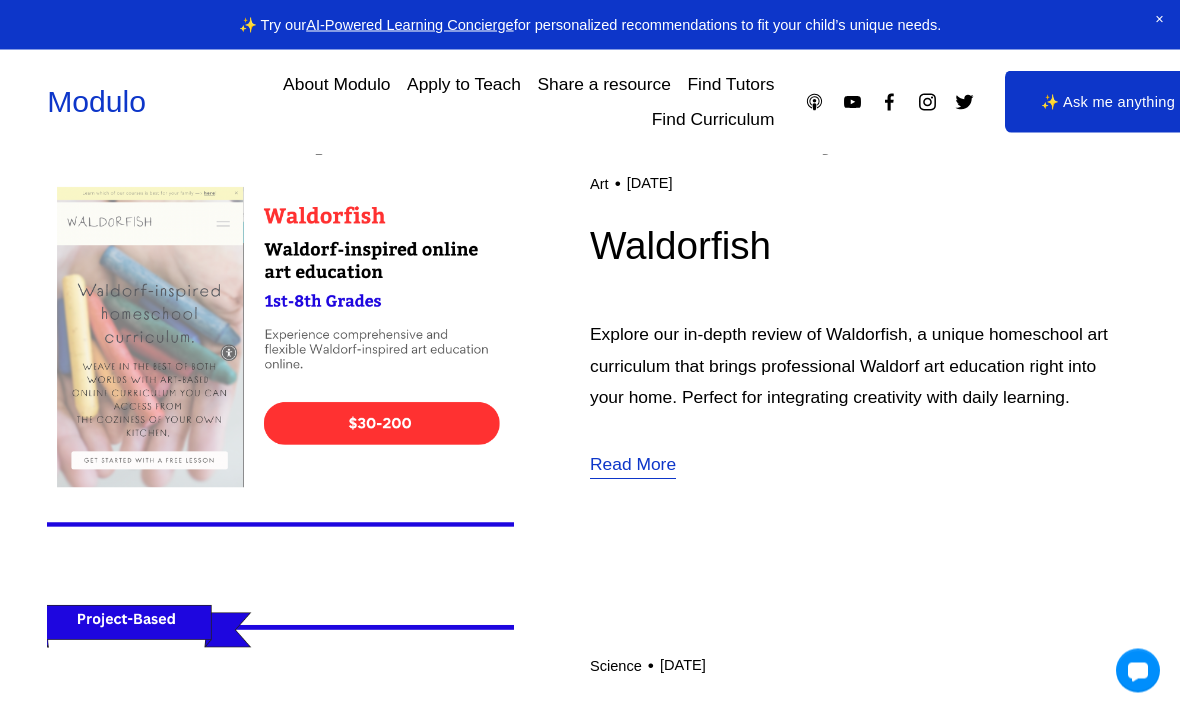 scroll, scrollTop: 8197, scrollLeft: 0, axis: vertical 